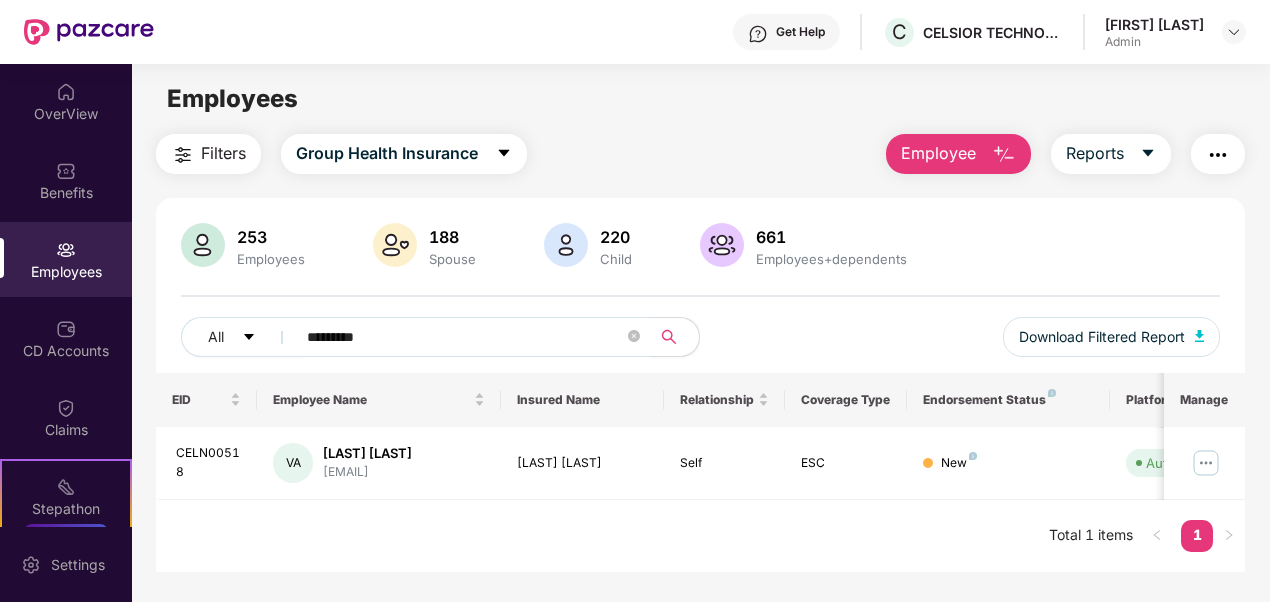 scroll, scrollTop: 0, scrollLeft: 0, axis: both 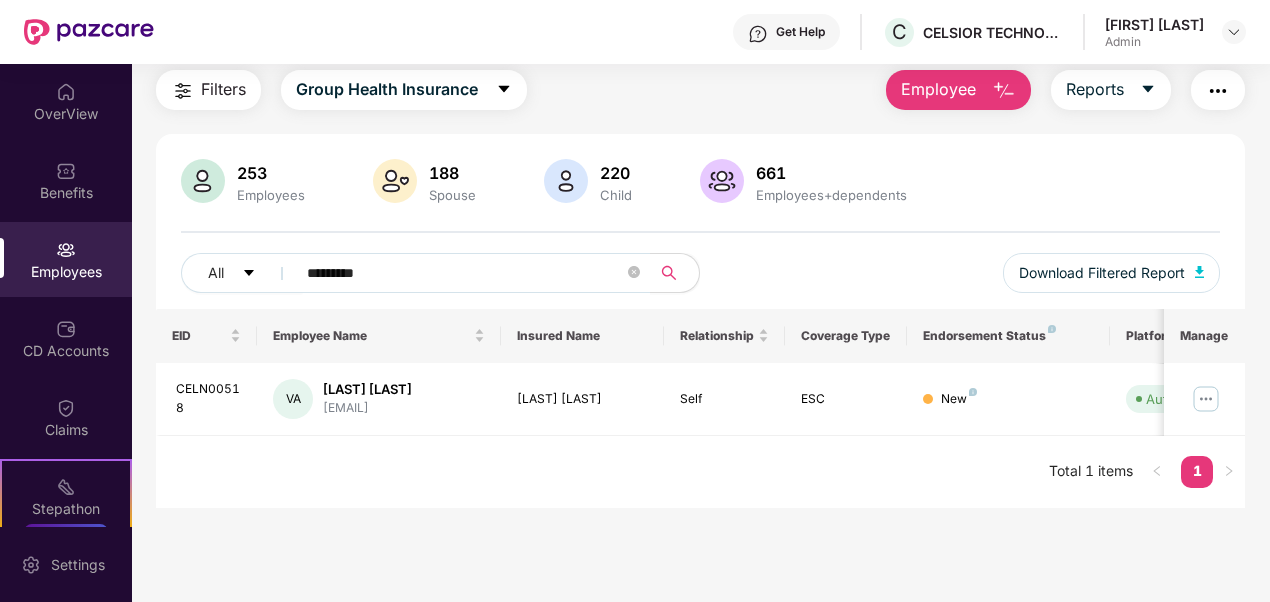 click on "Employee" at bounding box center (938, 89) 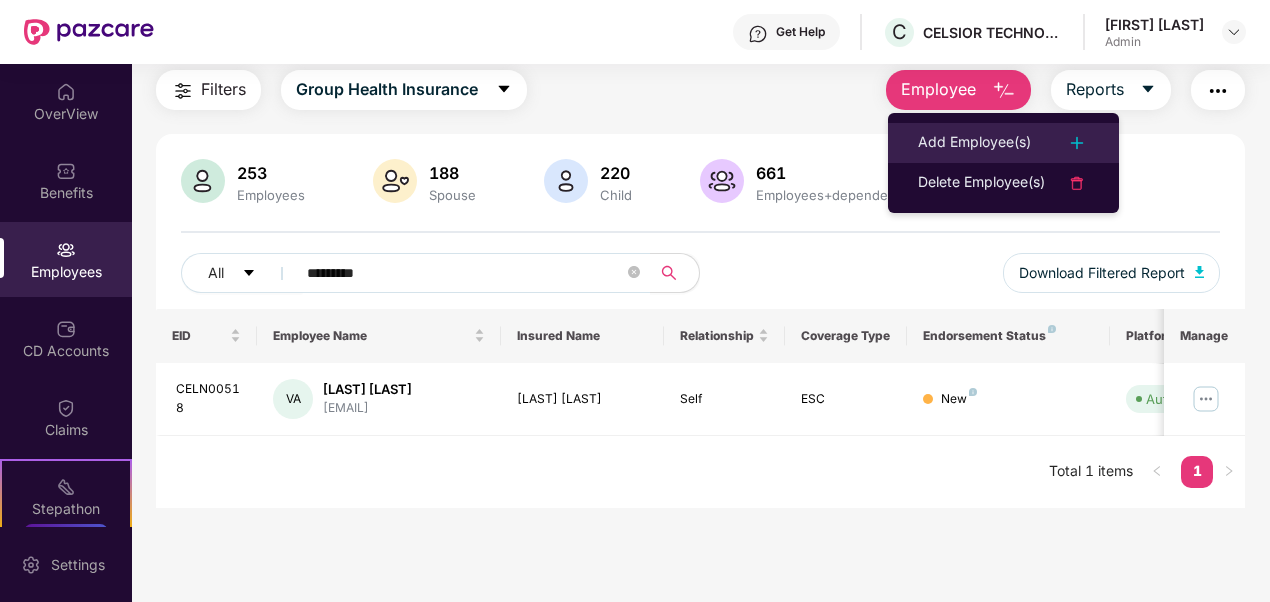 click on "Add Employee(s)" at bounding box center [974, 143] 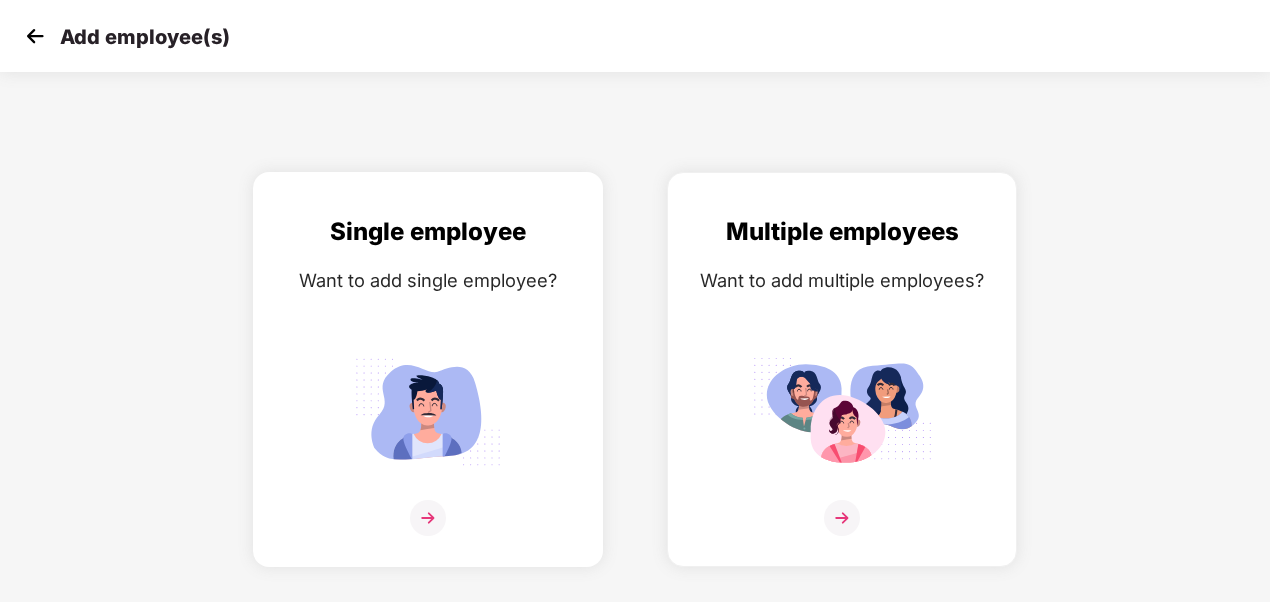 click at bounding box center [428, 518] 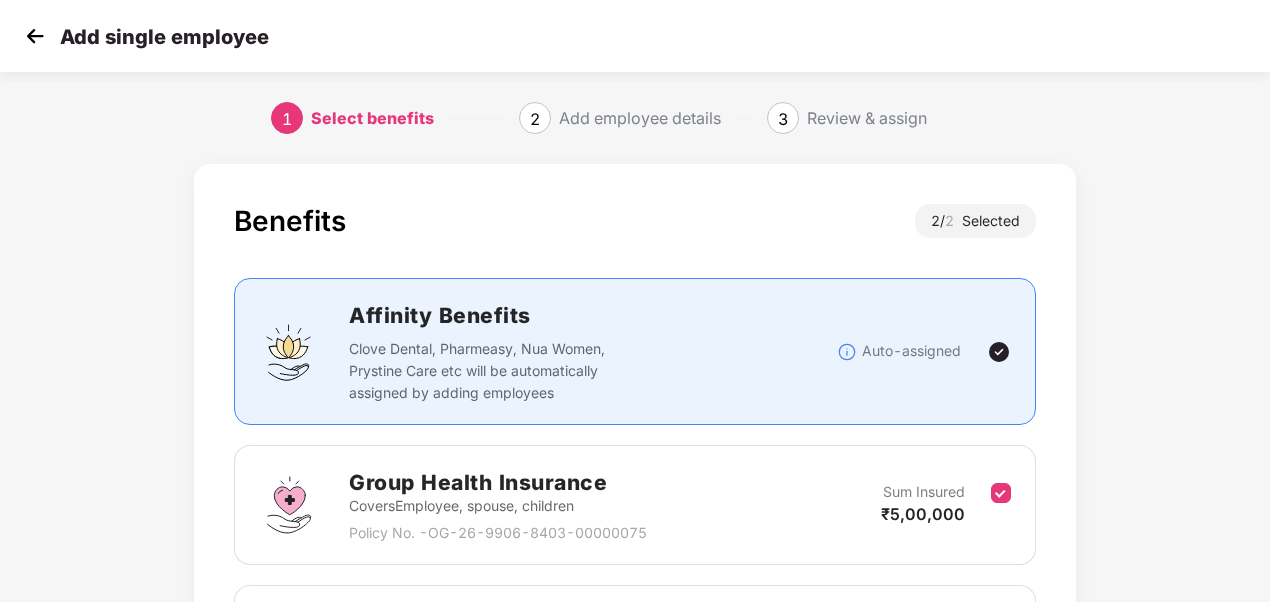 scroll, scrollTop: 275, scrollLeft: 0, axis: vertical 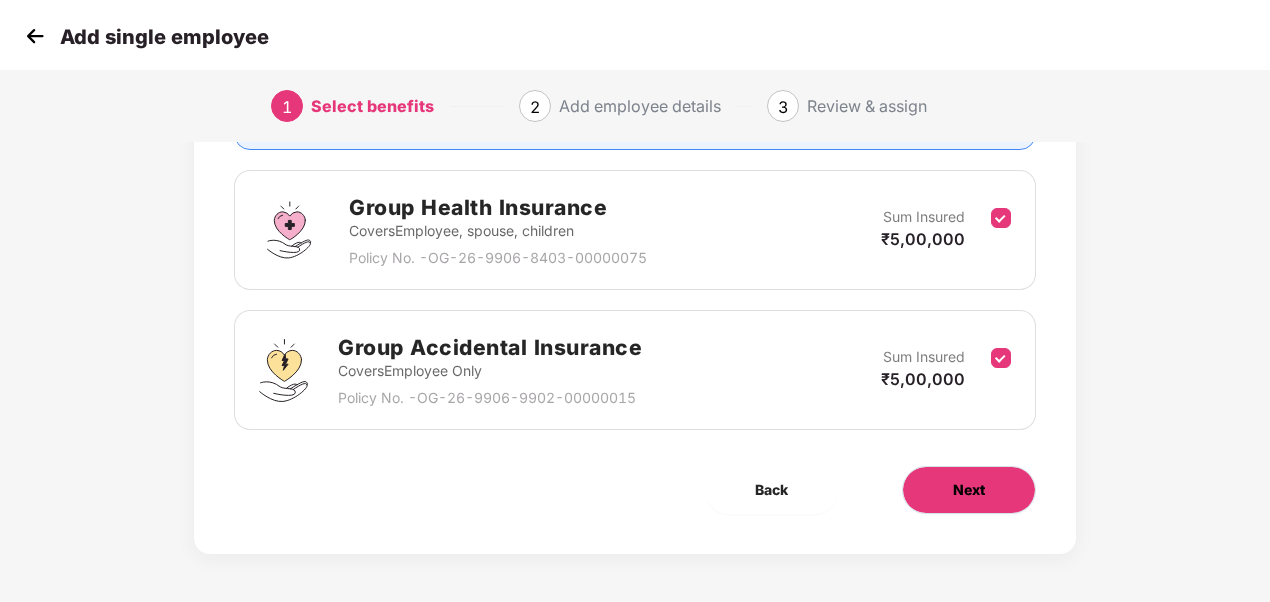 click on "Next" at bounding box center (969, 490) 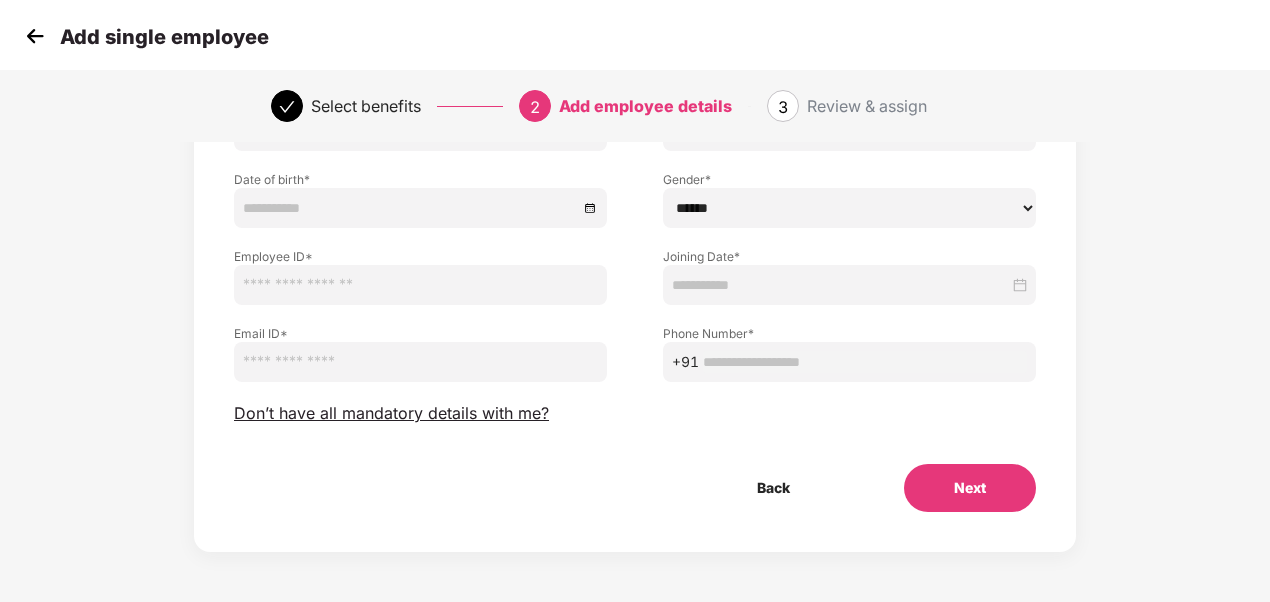 scroll, scrollTop: 0, scrollLeft: 0, axis: both 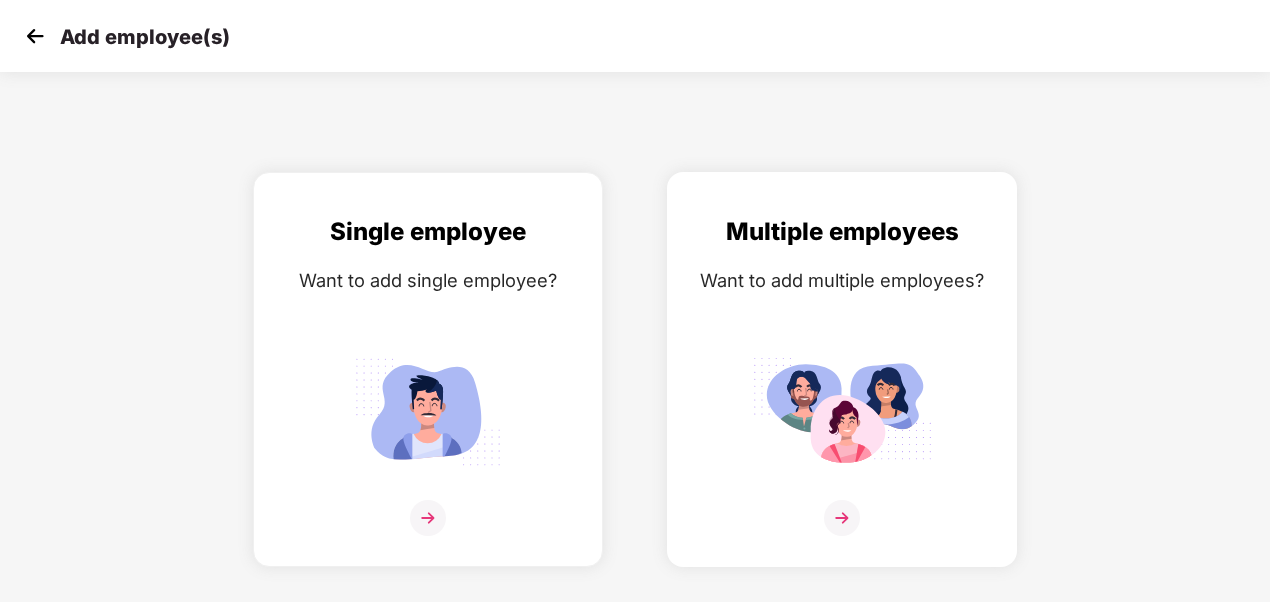 drag, startPoint x: 118, startPoint y: 3, endPoint x: 834, endPoint y: 522, distance: 884.31726 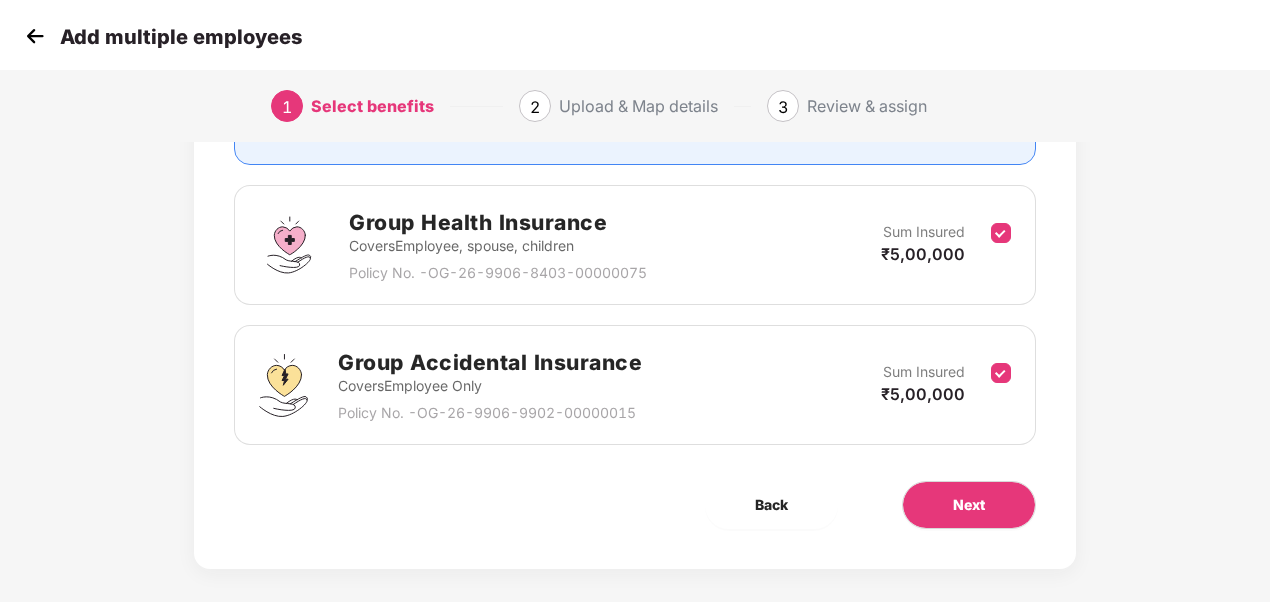 scroll, scrollTop: 275, scrollLeft: 0, axis: vertical 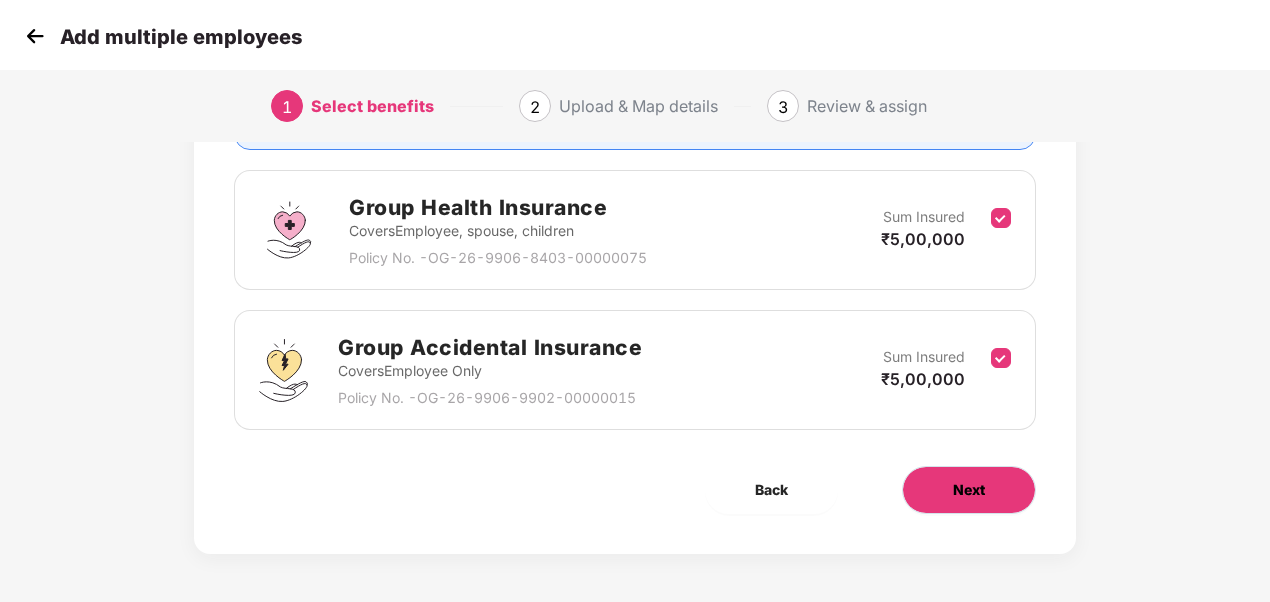 click on "Next" at bounding box center [969, 490] 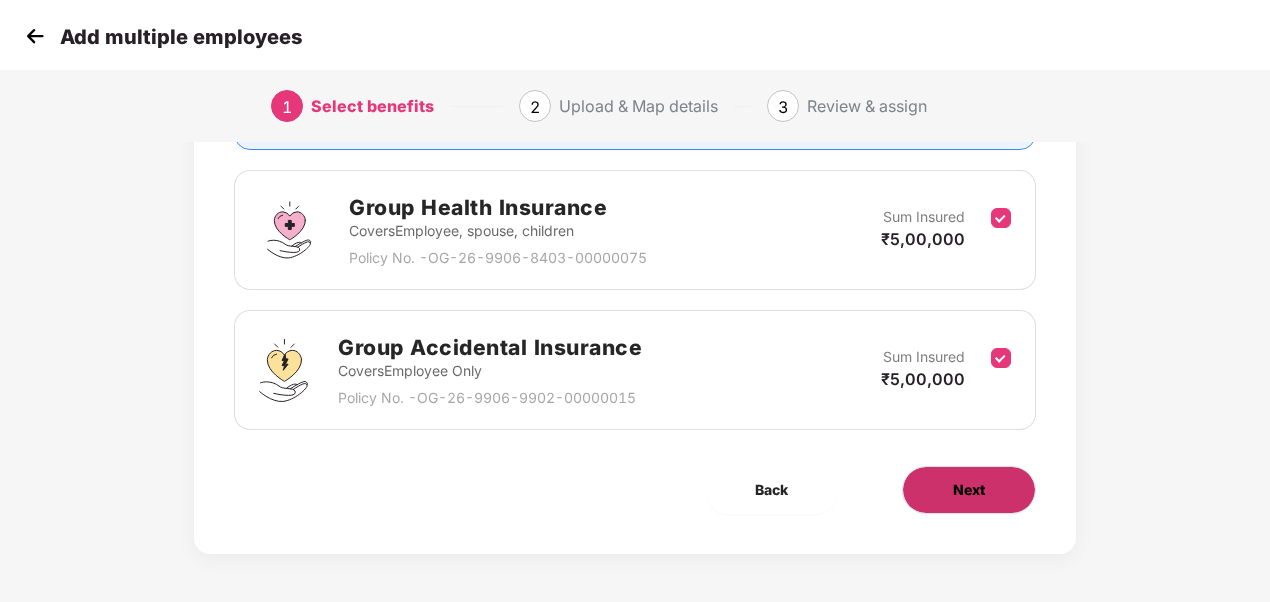 scroll, scrollTop: 0, scrollLeft: 0, axis: both 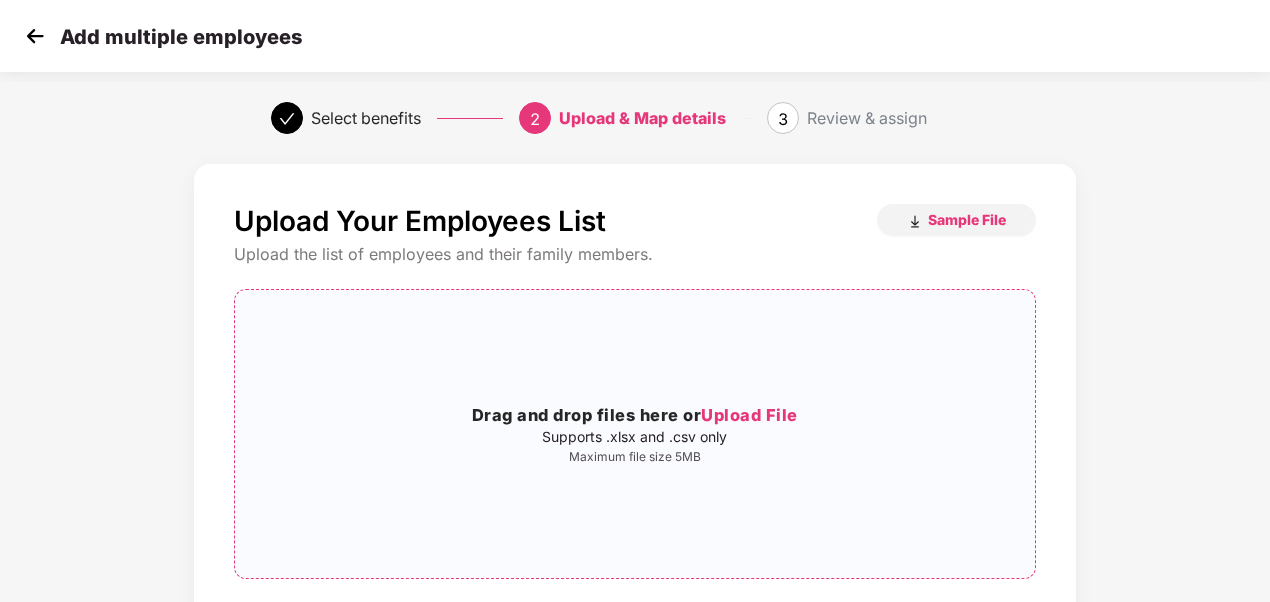 click on "Upload File" at bounding box center [749, 415] 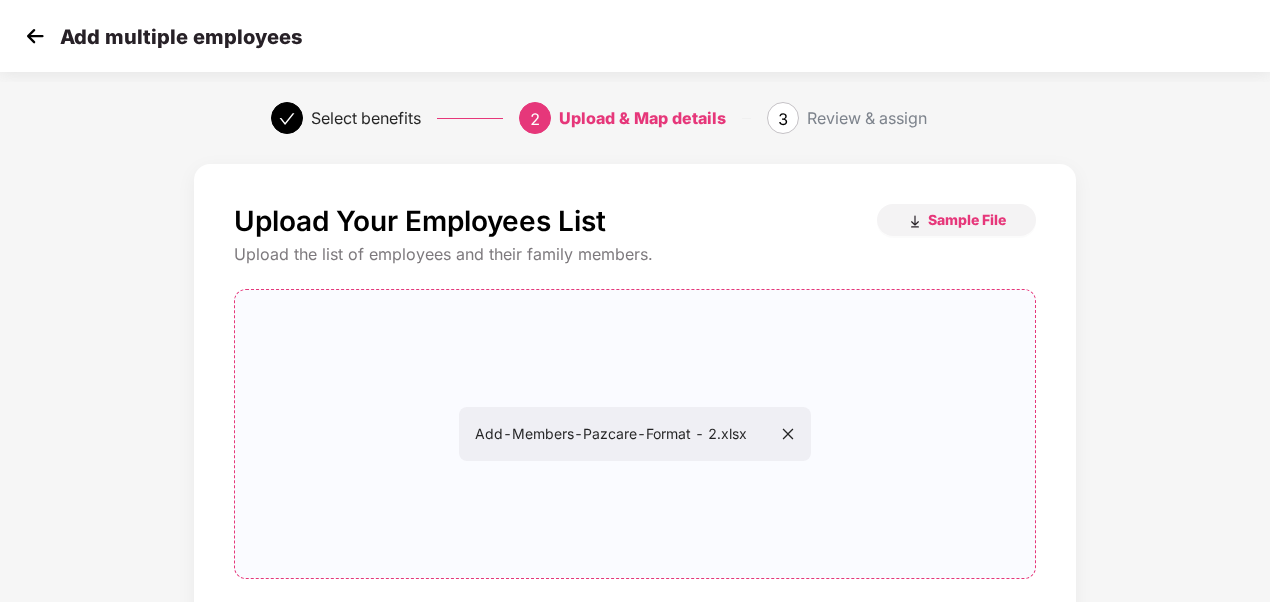 scroll, scrollTop: 201, scrollLeft: 0, axis: vertical 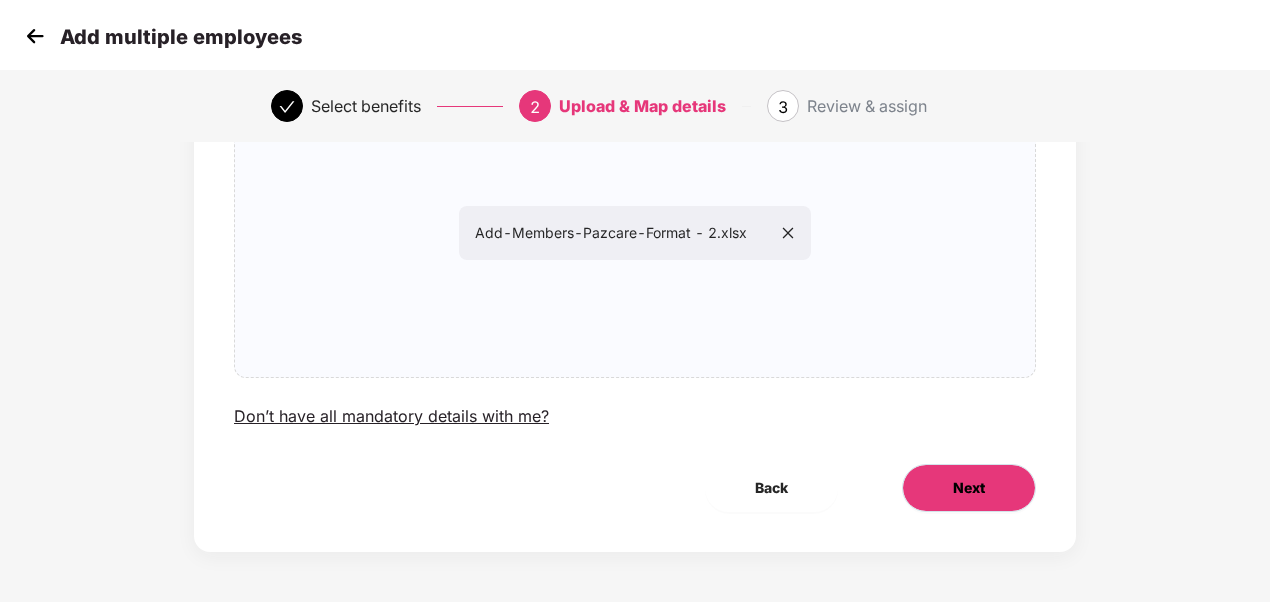 click on "Next" at bounding box center (969, 488) 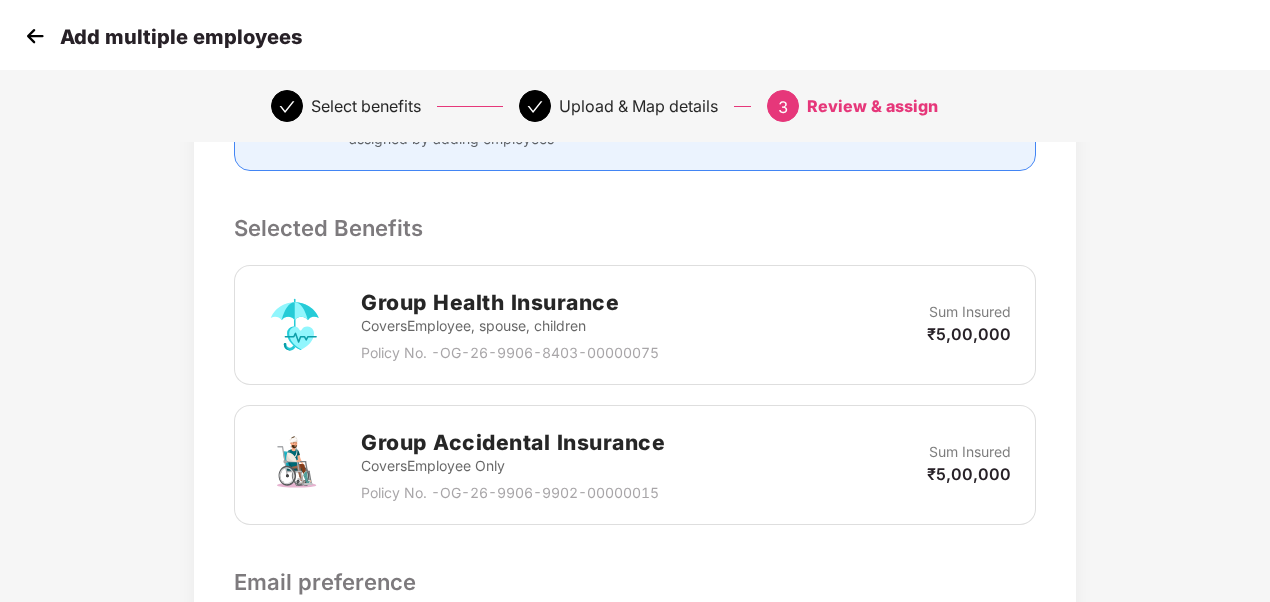 scroll, scrollTop: 672, scrollLeft: 2, axis: both 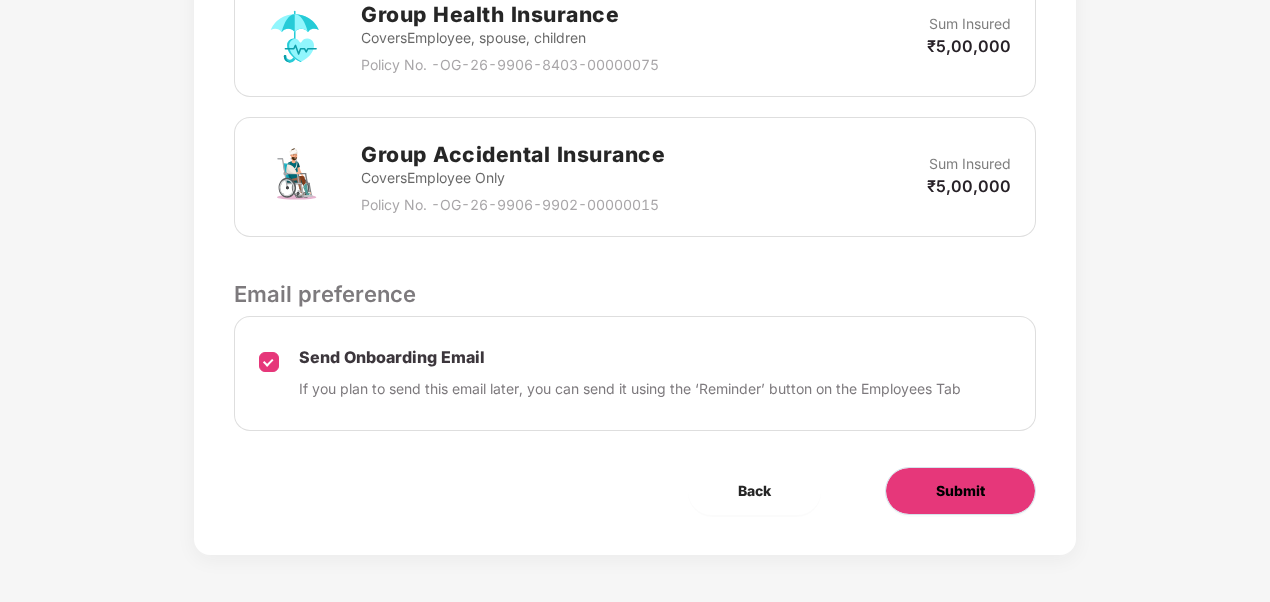 click on "Submit" at bounding box center [960, 491] 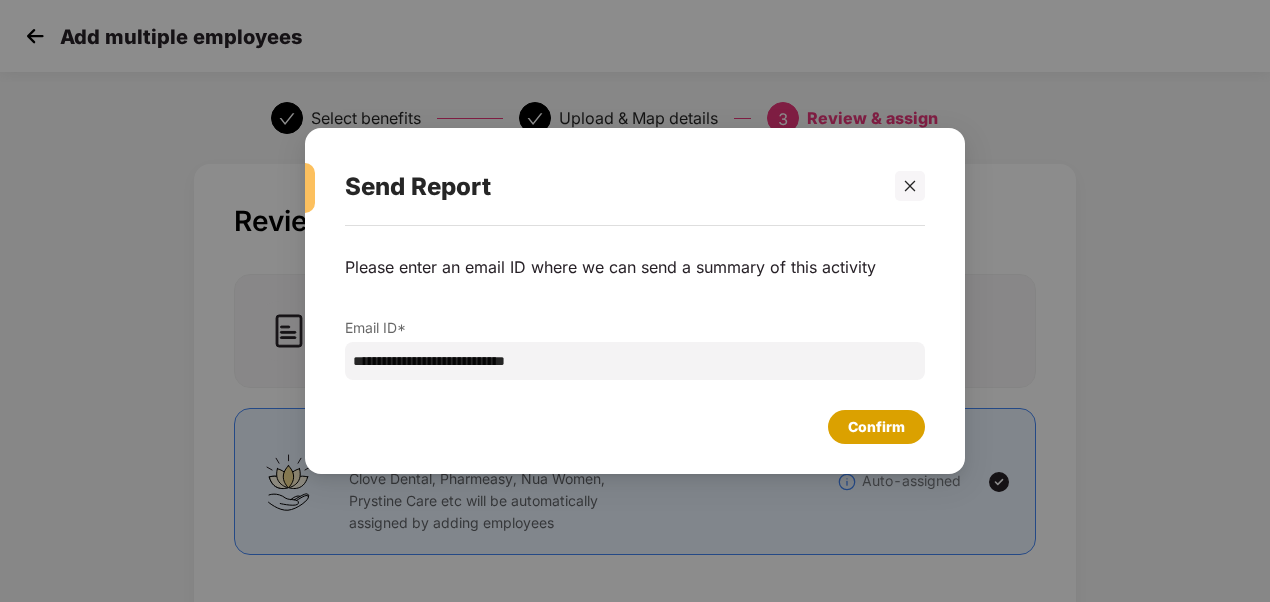 click on "Confirm" at bounding box center [876, 427] 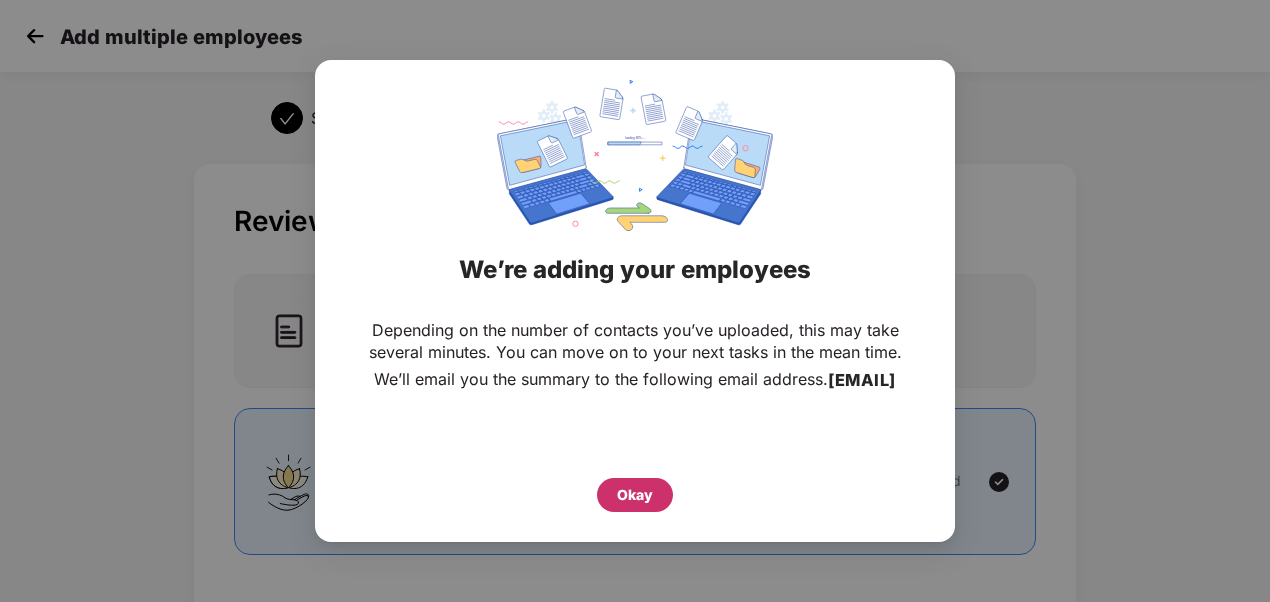 click on "Okay" at bounding box center [635, 495] 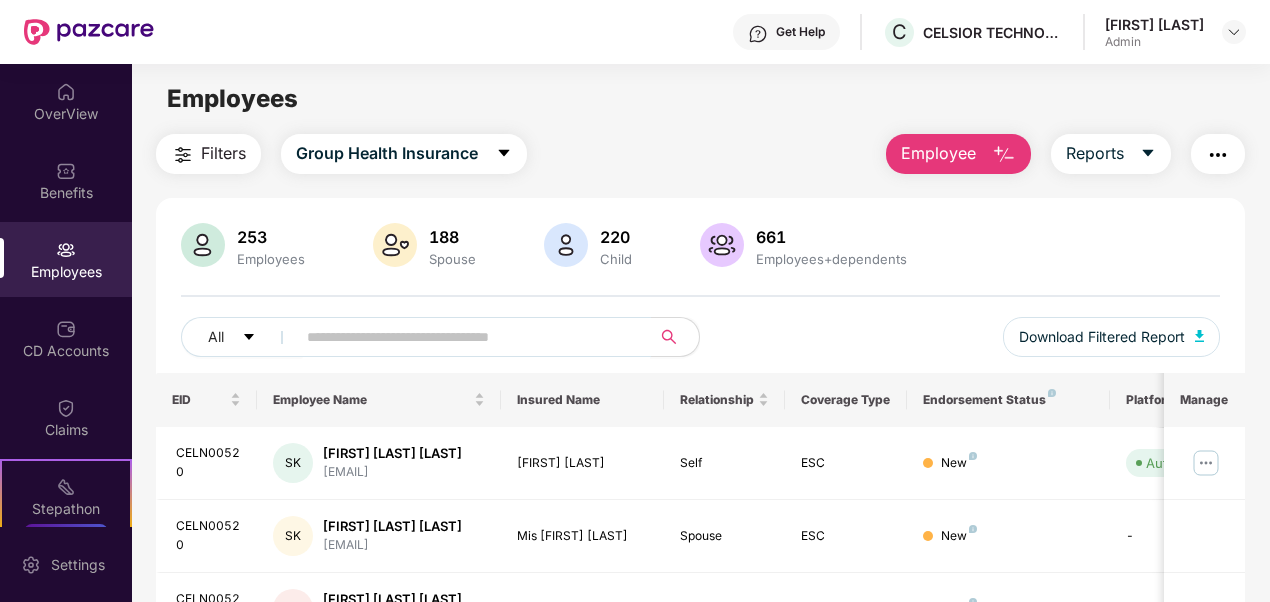 click at bounding box center [467, 337] 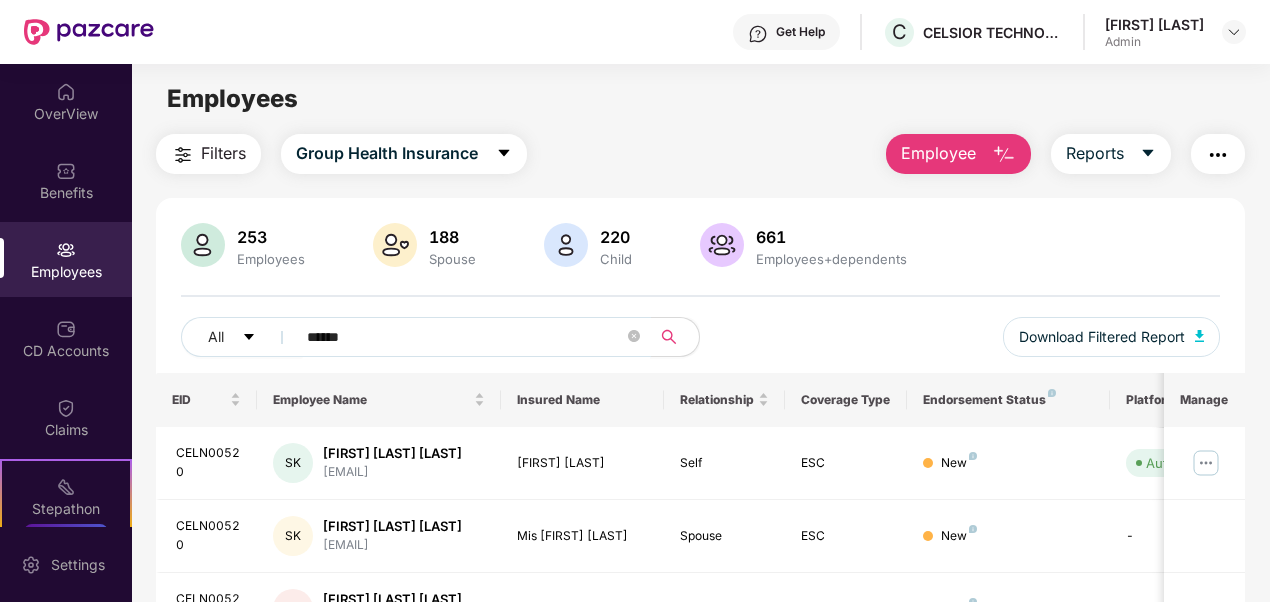 type on "******" 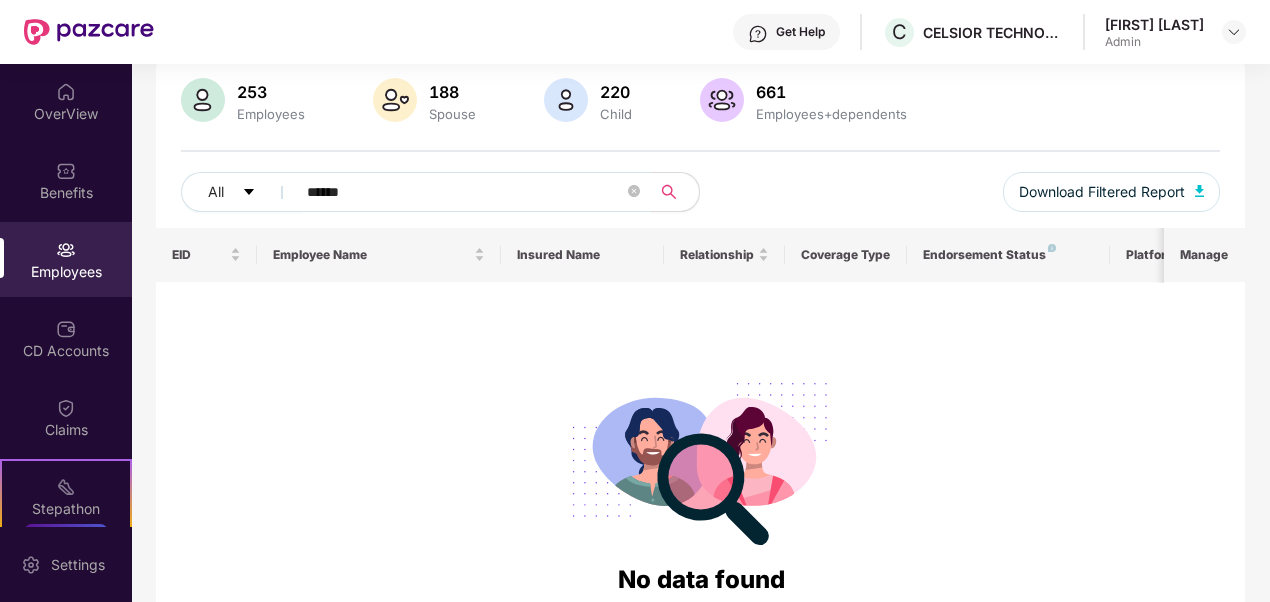 scroll, scrollTop: 153, scrollLeft: 0, axis: vertical 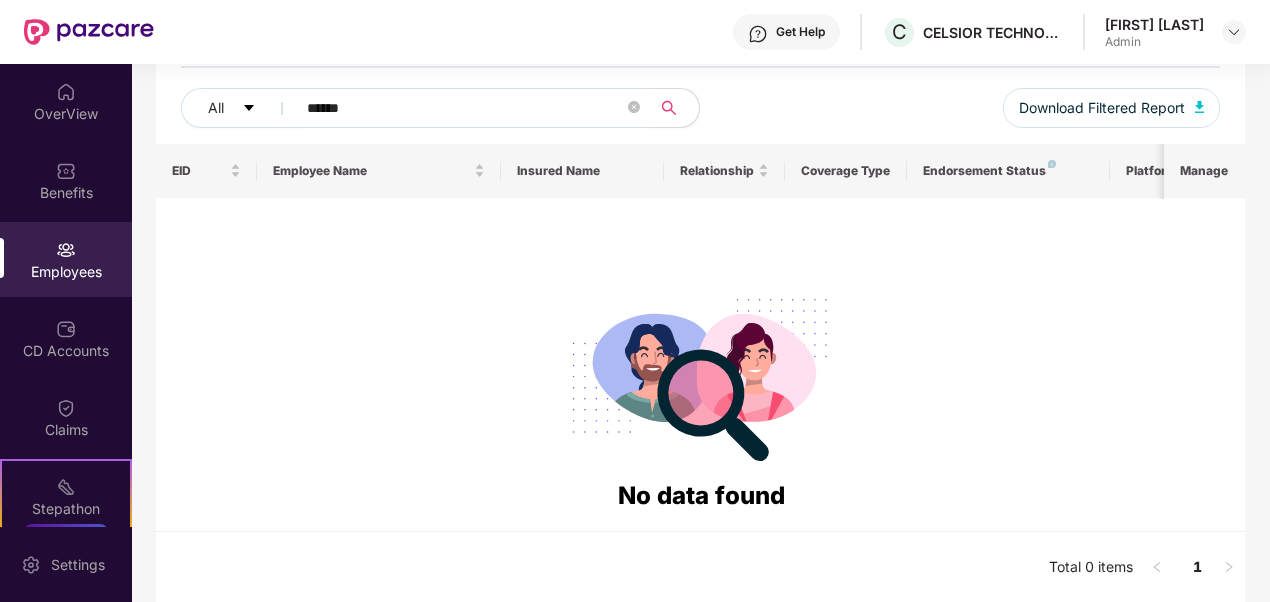 click on "Employees" at bounding box center [66, 259] 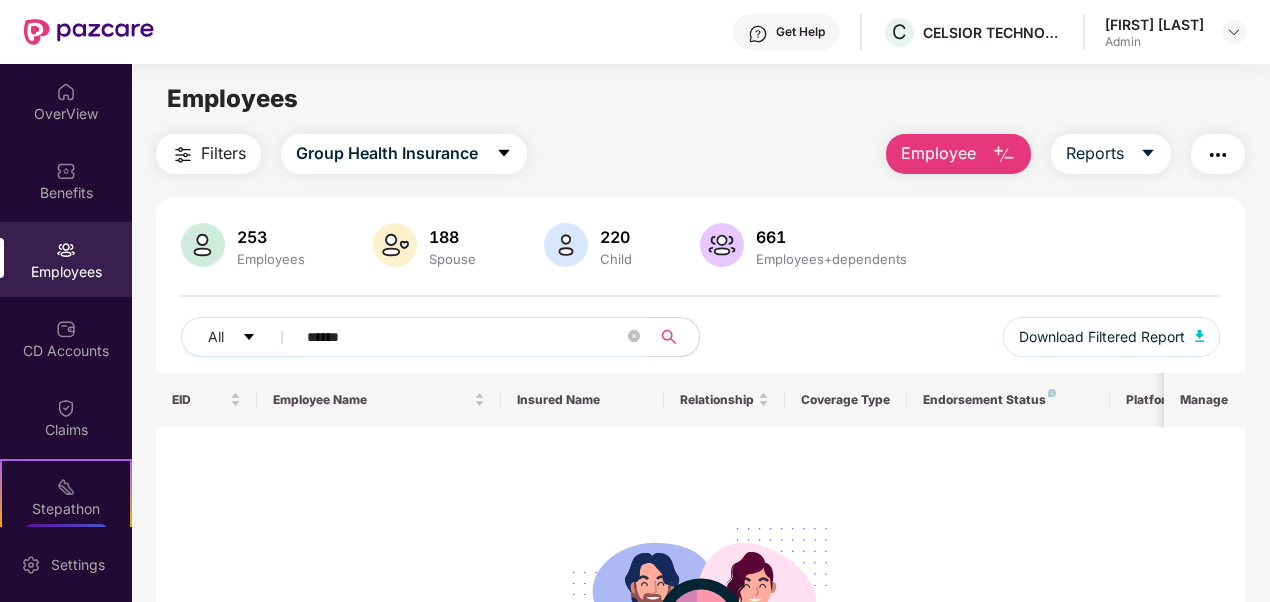 click on "Employee" at bounding box center (938, 153) 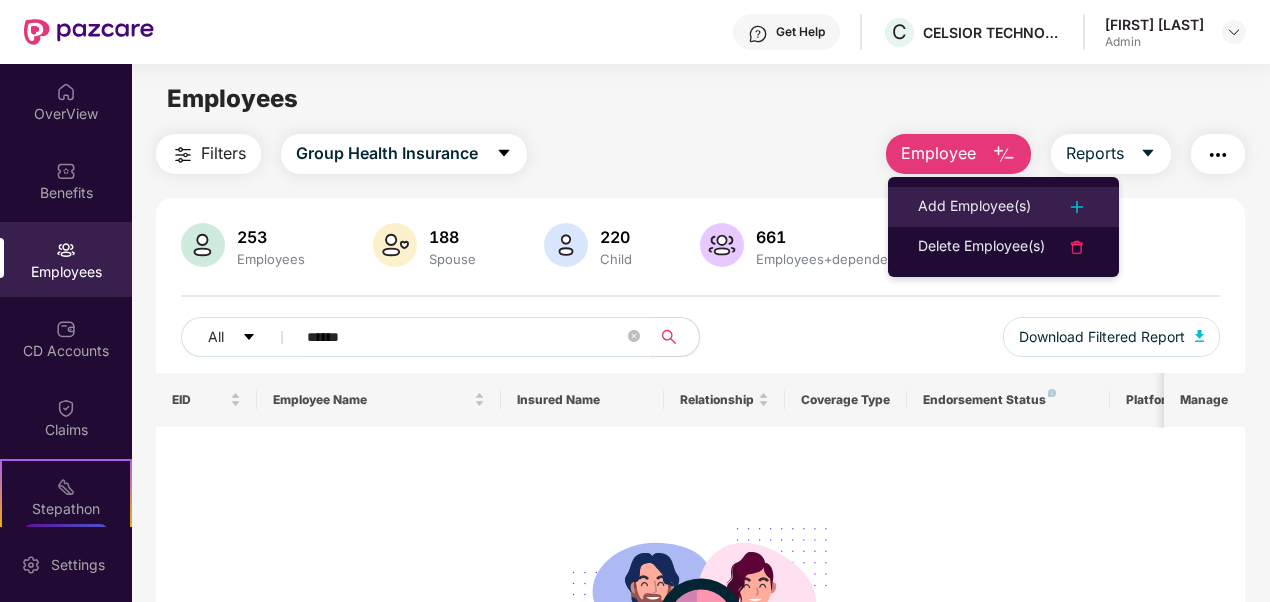 click on "Add Employee(s)" at bounding box center [974, 207] 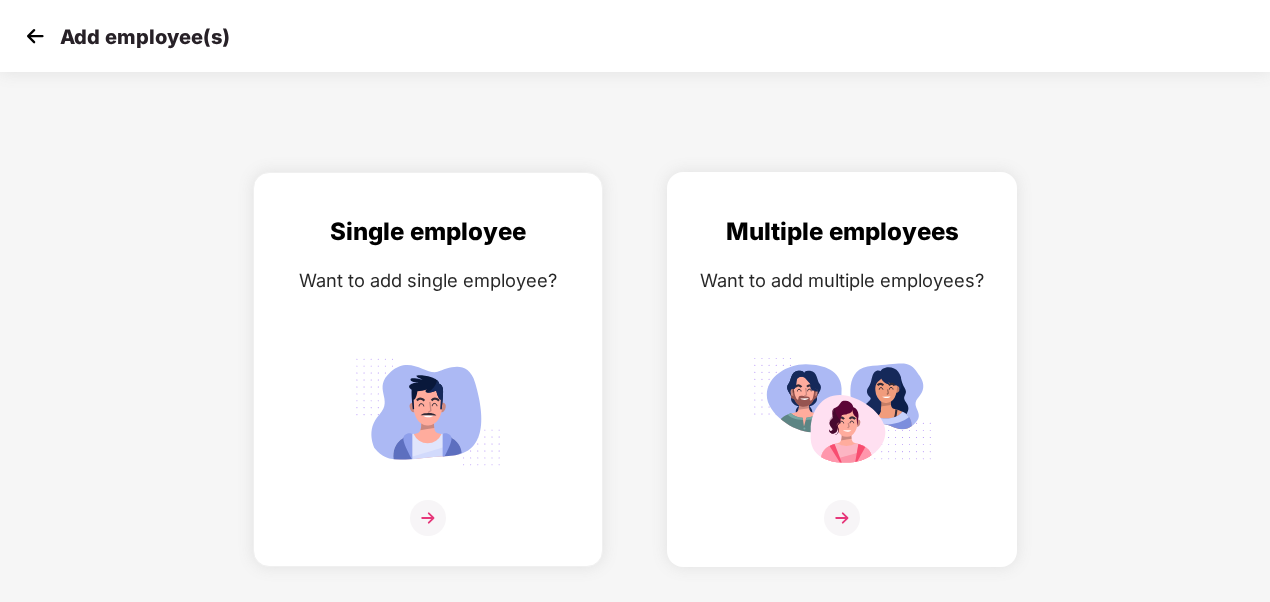 click at bounding box center [842, 518] 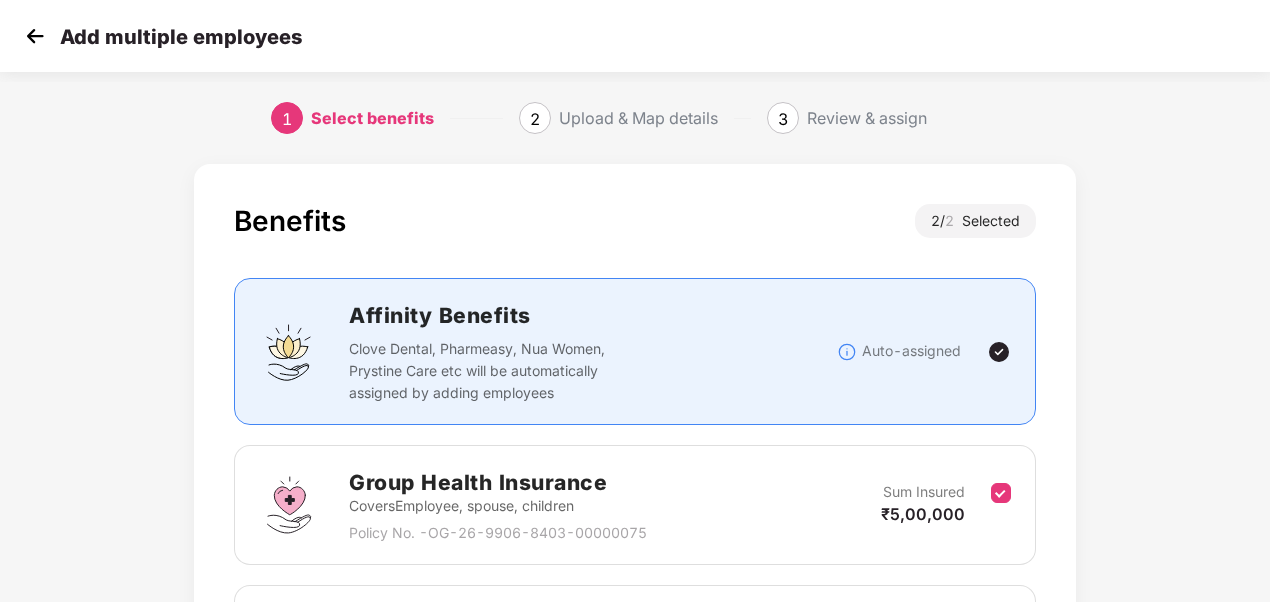 scroll, scrollTop: 275, scrollLeft: 0, axis: vertical 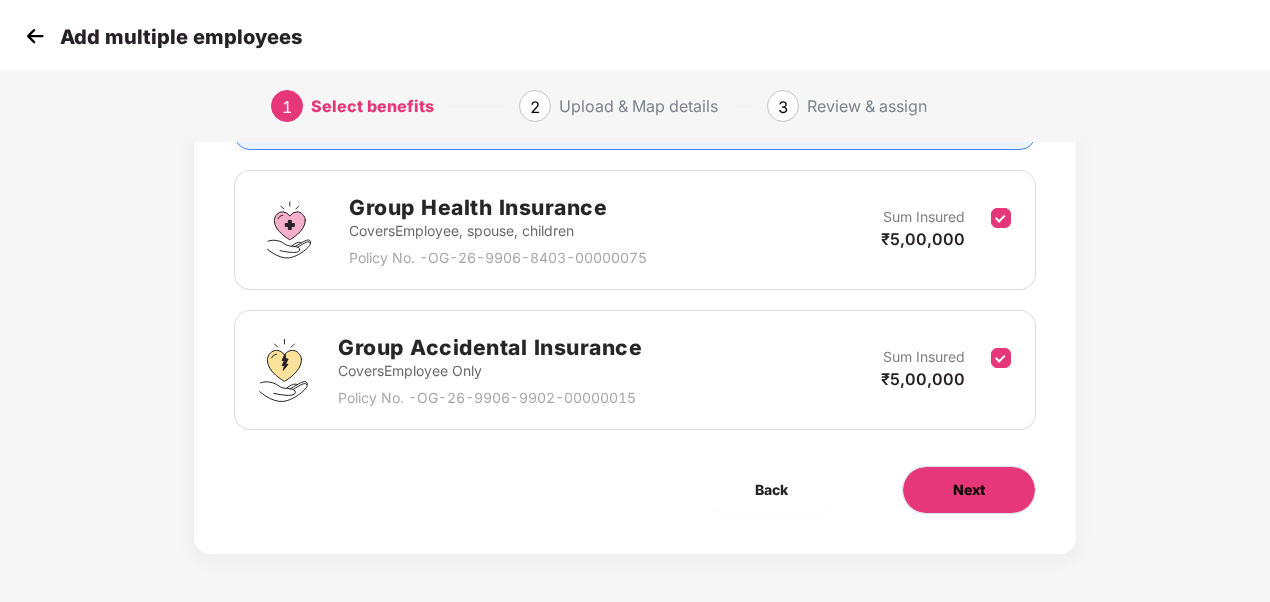 click on "Next" at bounding box center [969, 490] 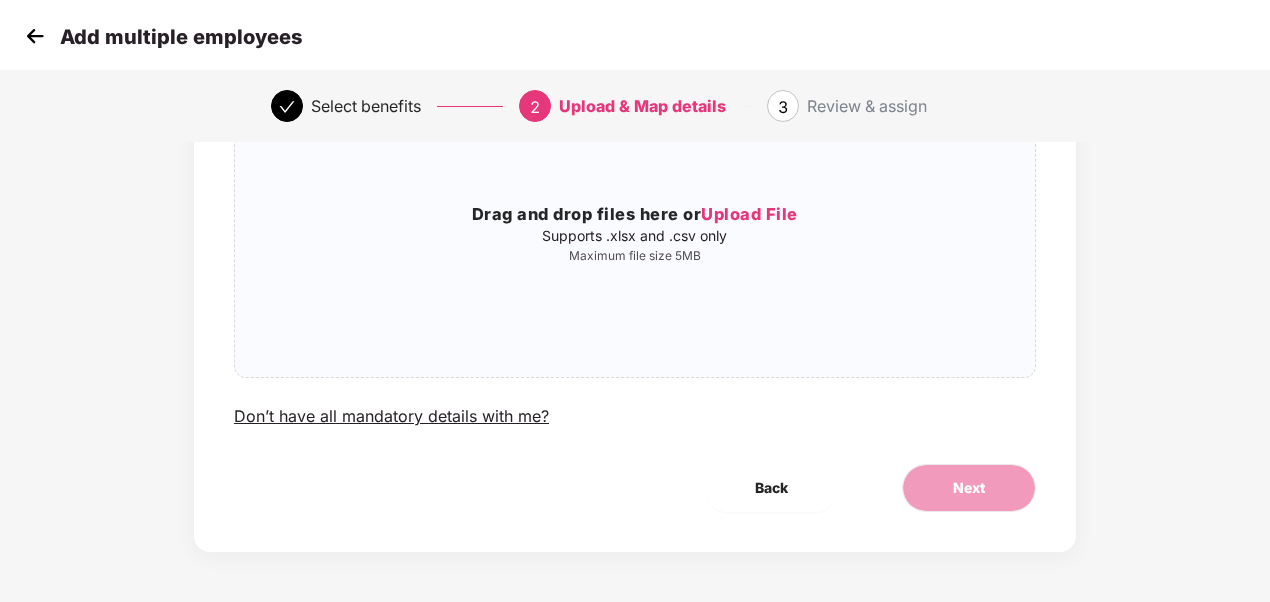 scroll, scrollTop: 0, scrollLeft: 0, axis: both 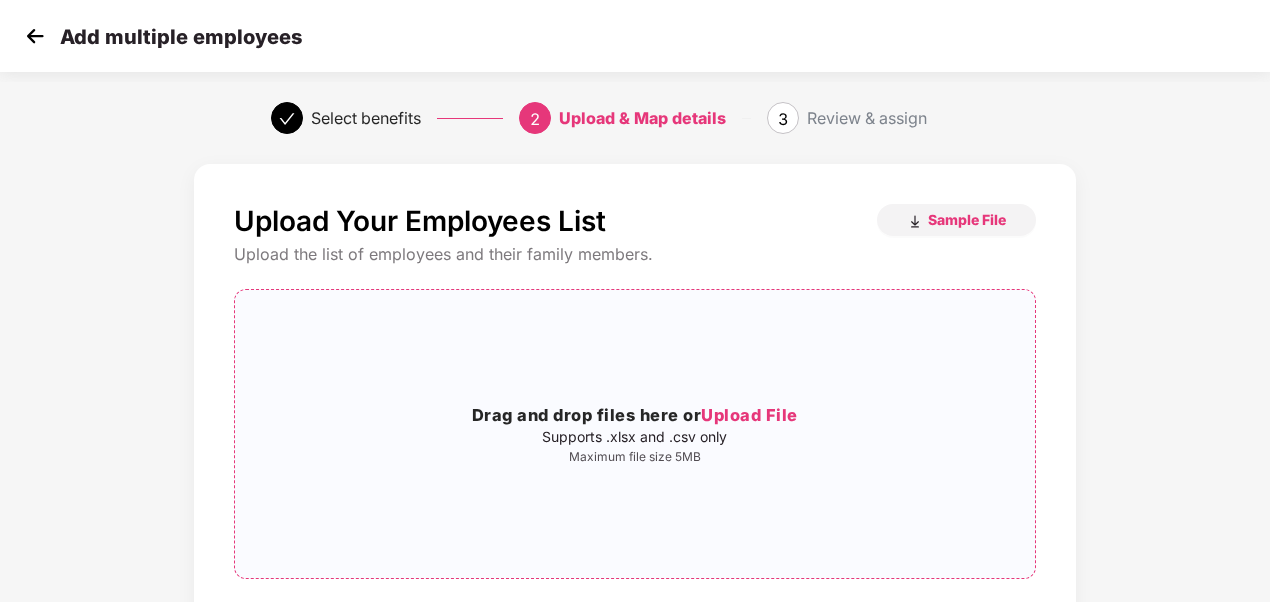click on "Upload File" at bounding box center [749, 415] 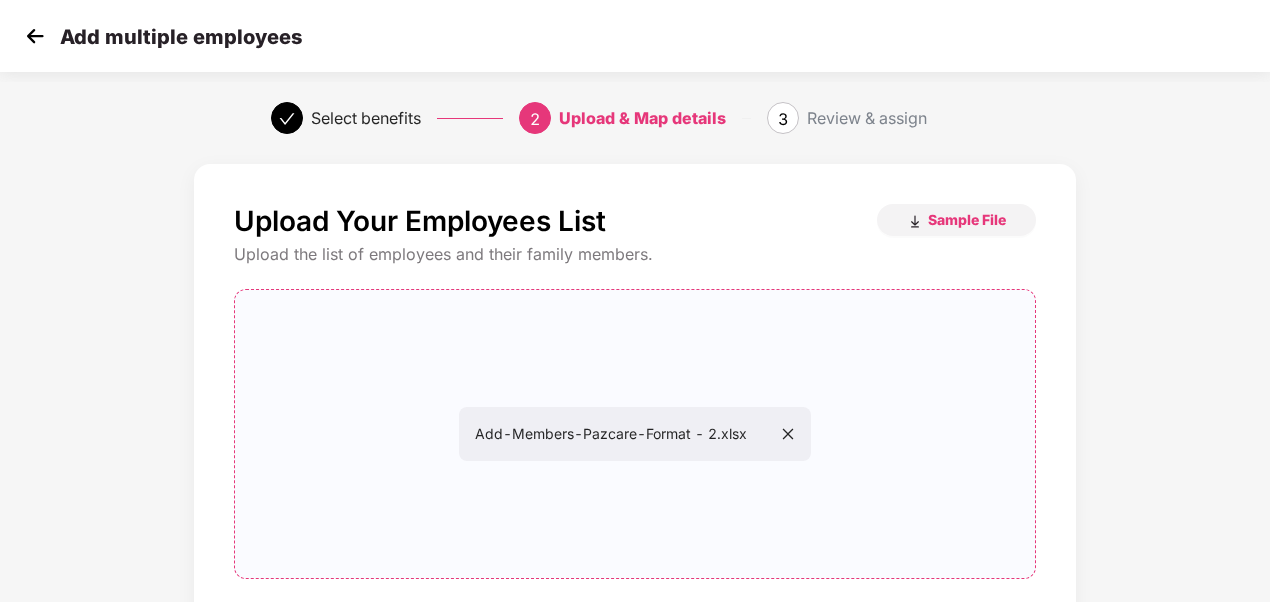 scroll, scrollTop: 201, scrollLeft: 0, axis: vertical 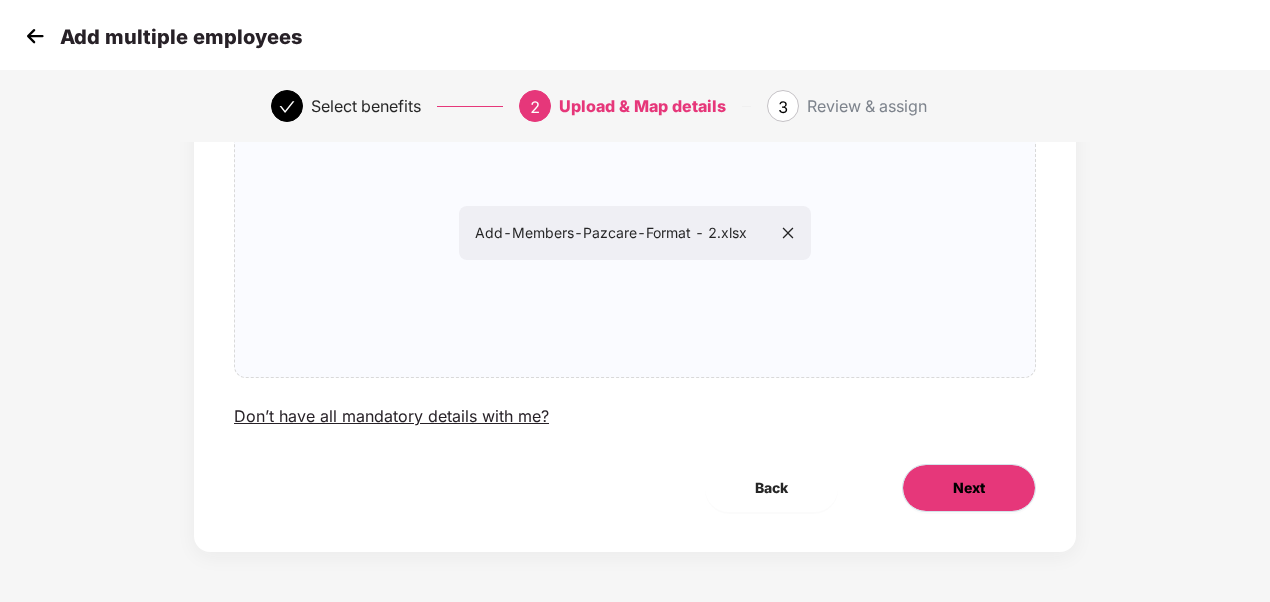 click on "Next" at bounding box center [969, 488] 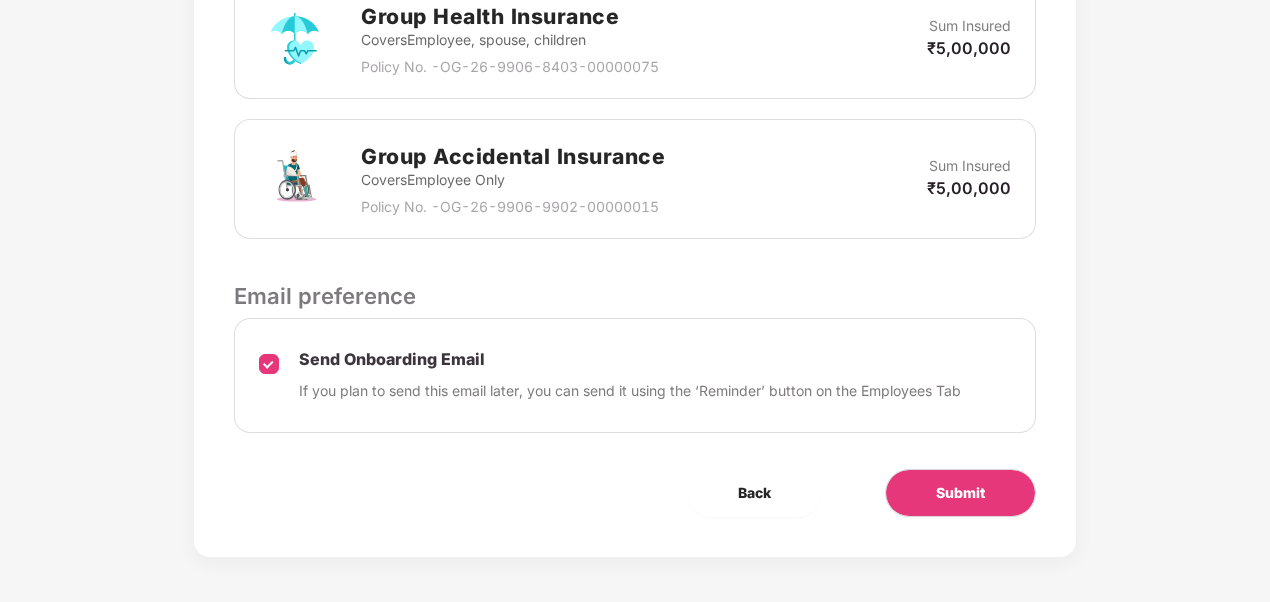 scroll, scrollTop: 672, scrollLeft: 0, axis: vertical 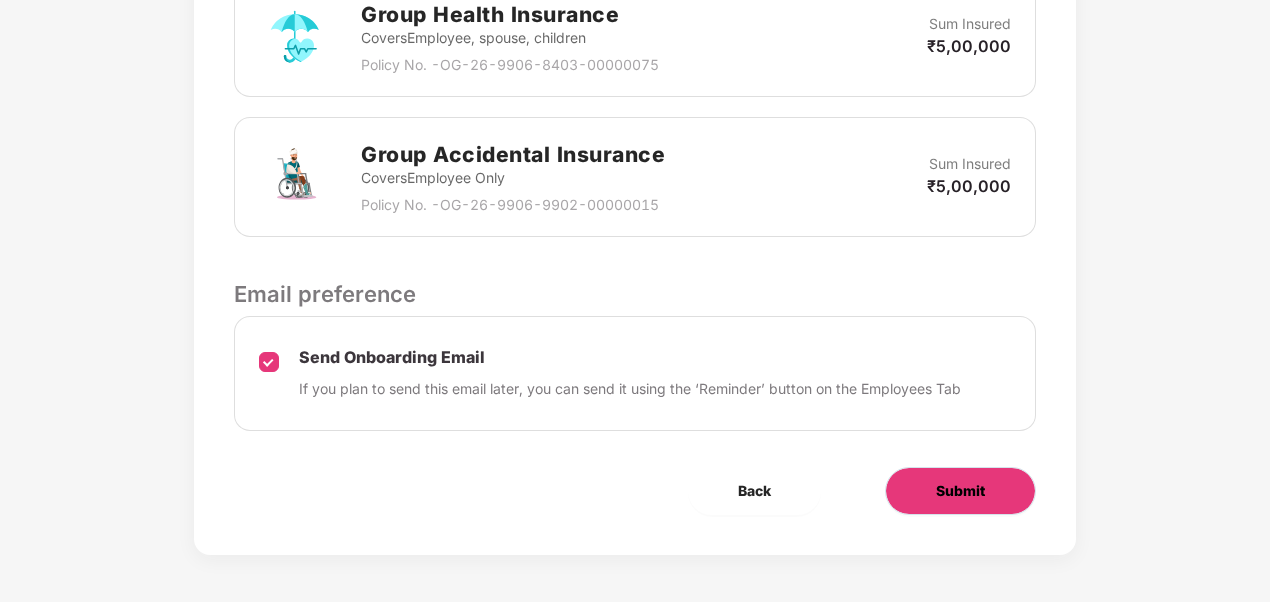 click on "Submit" at bounding box center (960, 491) 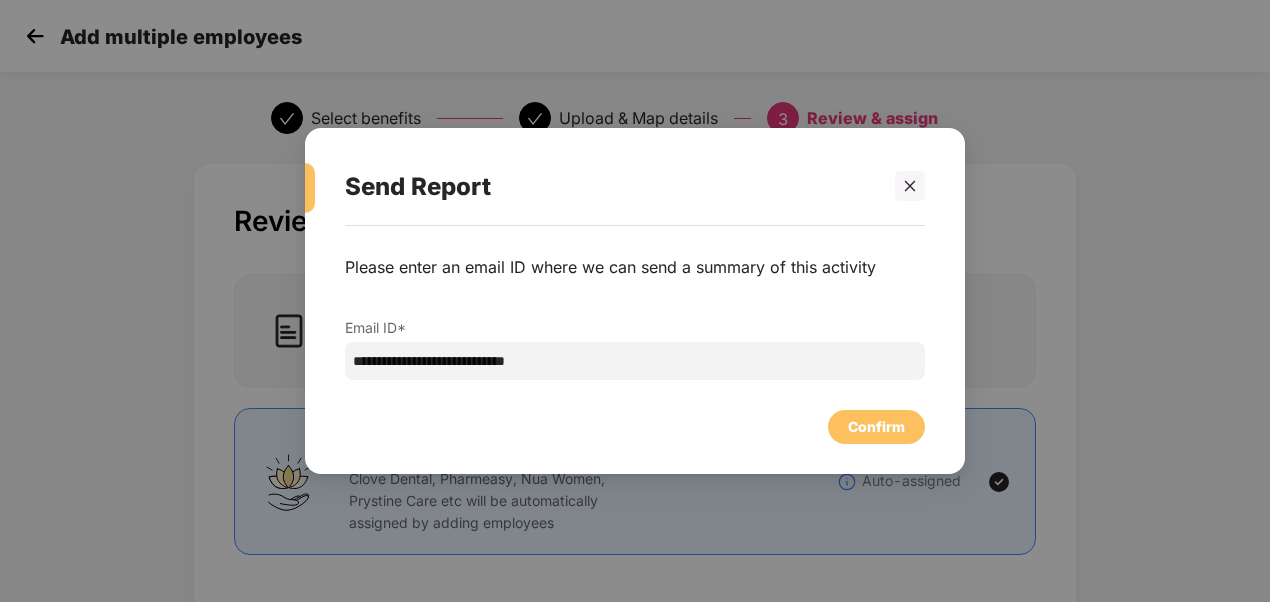 click on "Confirm" at bounding box center (876, 427) 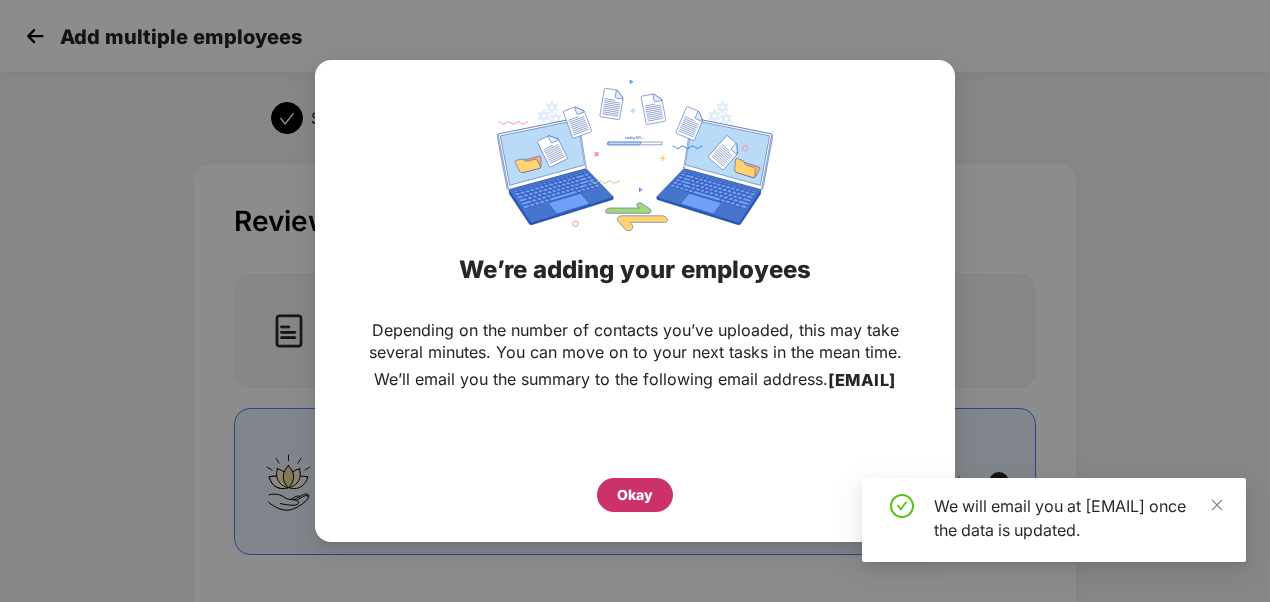 click on "Okay" at bounding box center [635, 495] 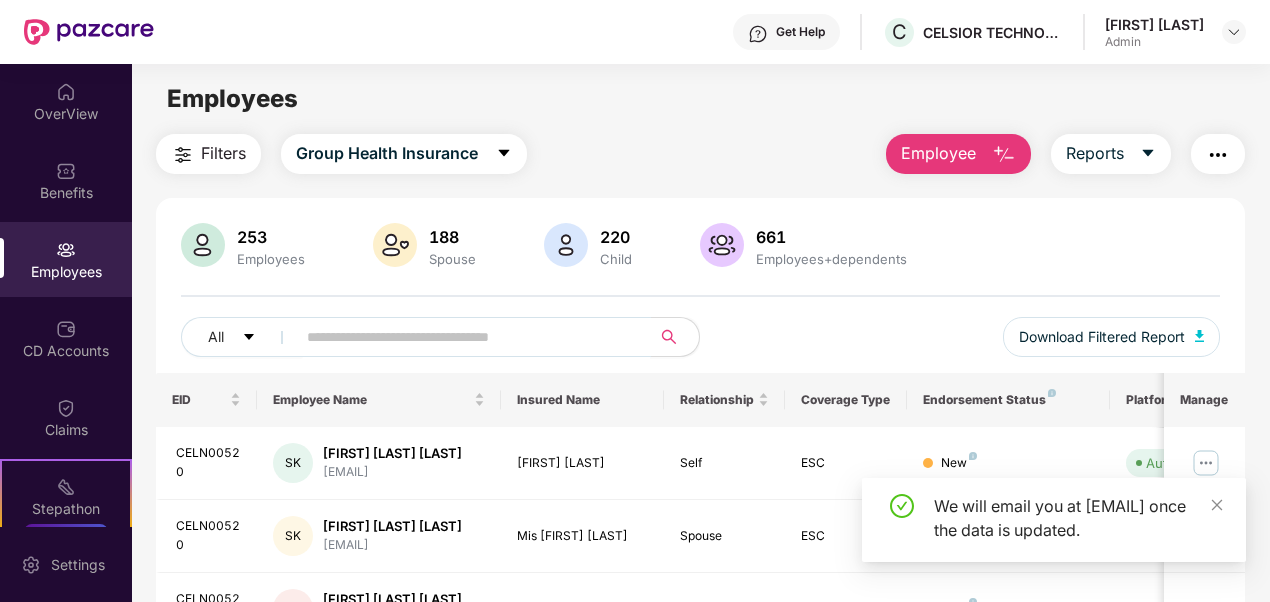 click at bounding box center [465, 337] 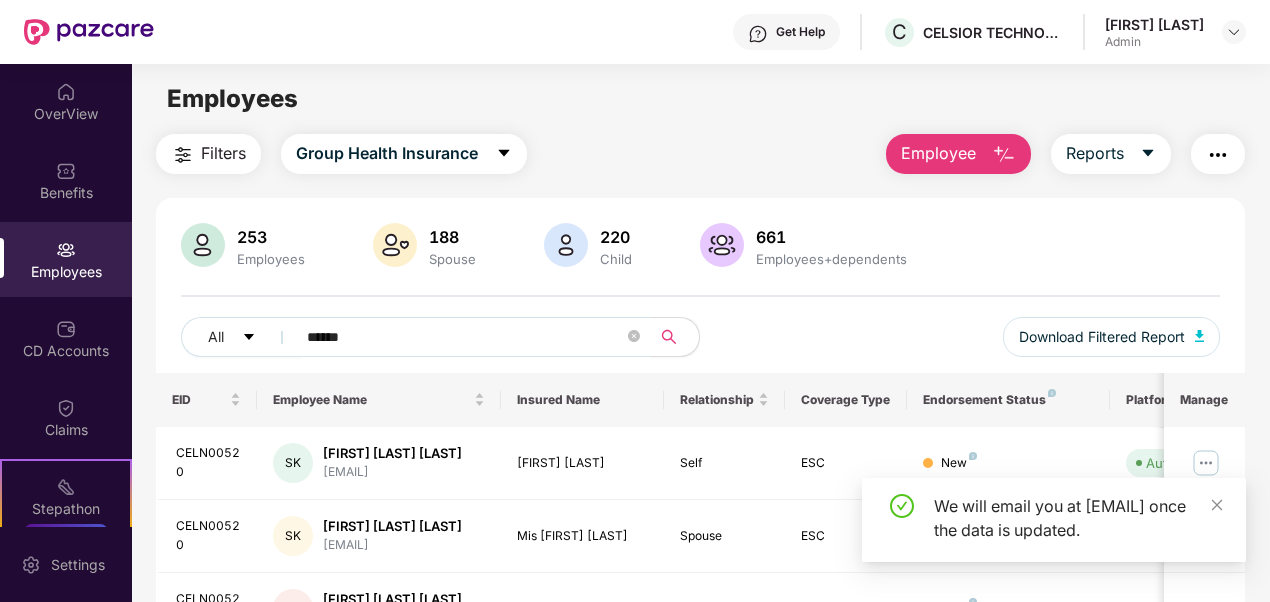 type on "******" 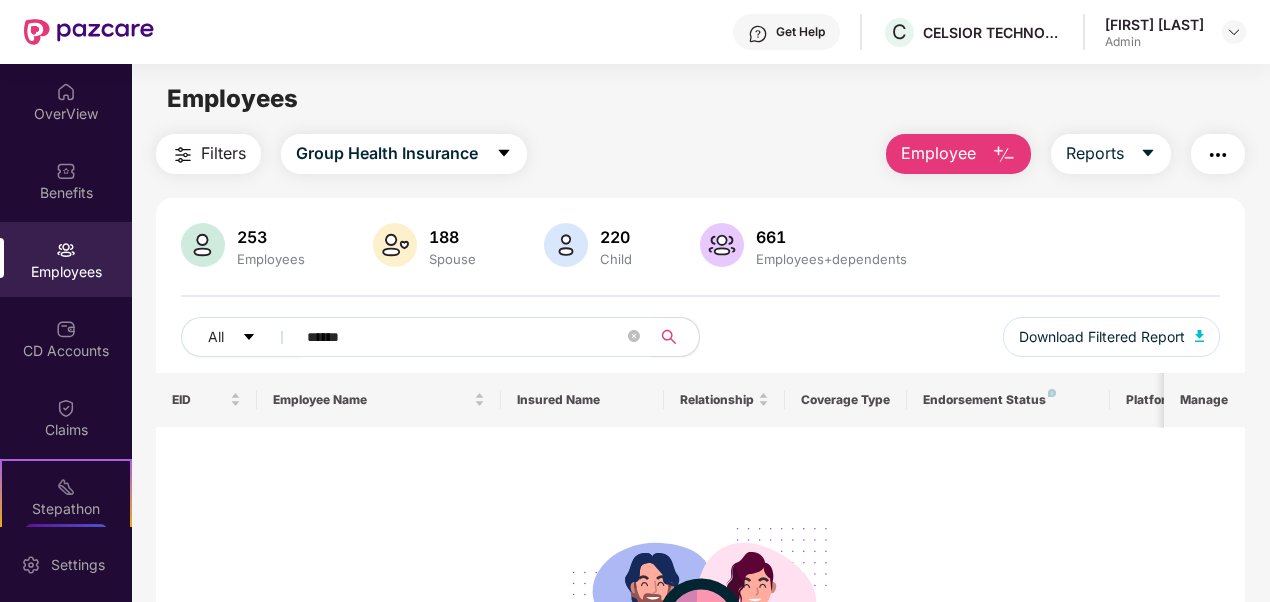 click on "Employee" at bounding box center [958, 154] 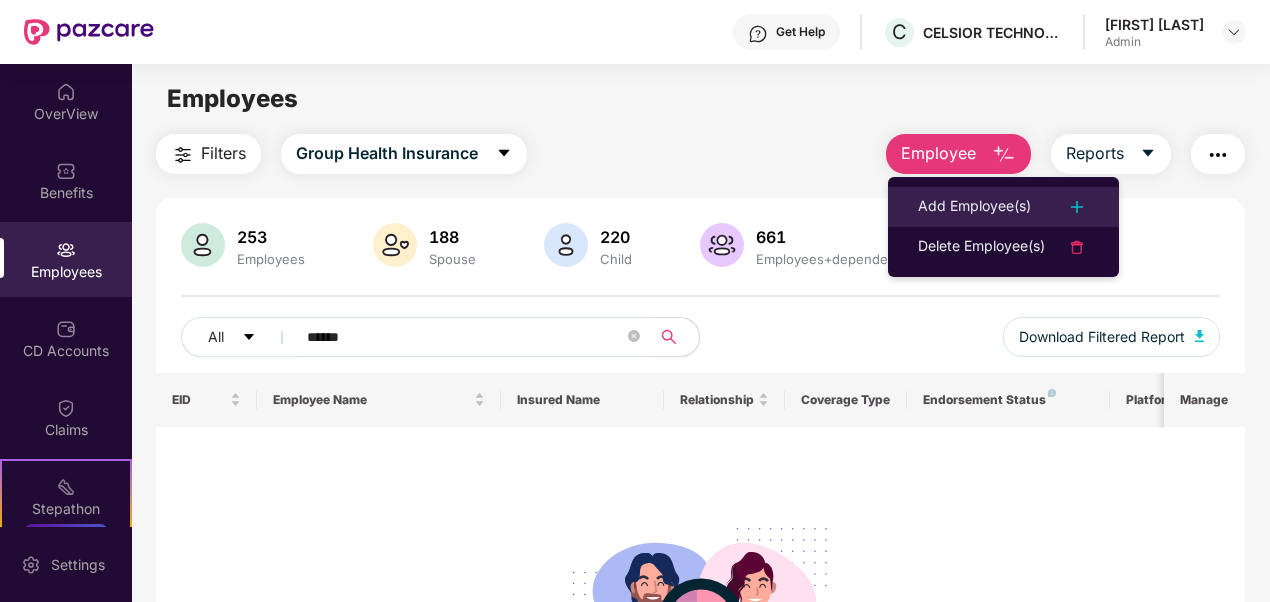 click on "Add Employee(s)" at bounding box center [974, 207] 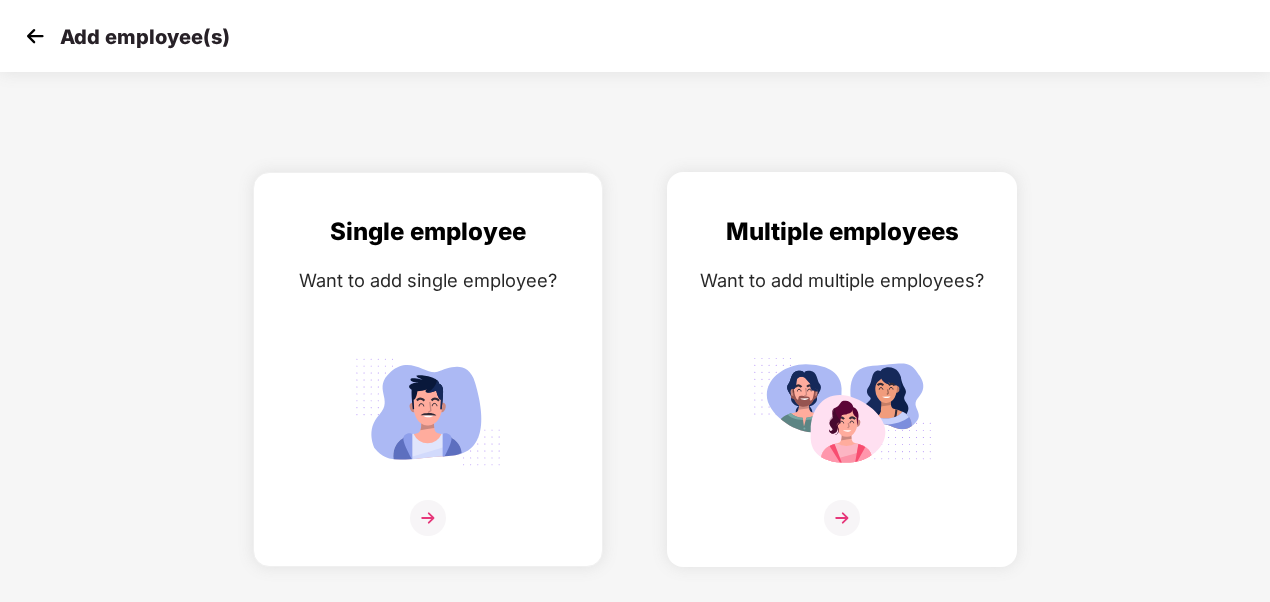 click at bounding box center [842, 518] 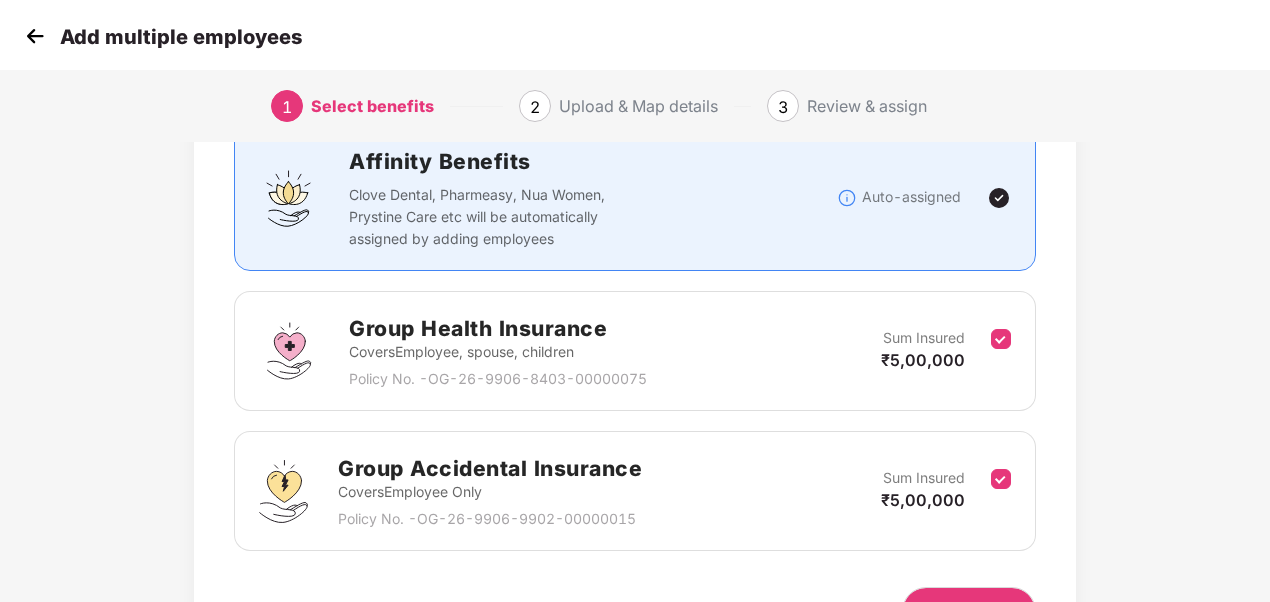 scroll, scrollTop: 275, scrollLeft: 0, axis: vertical 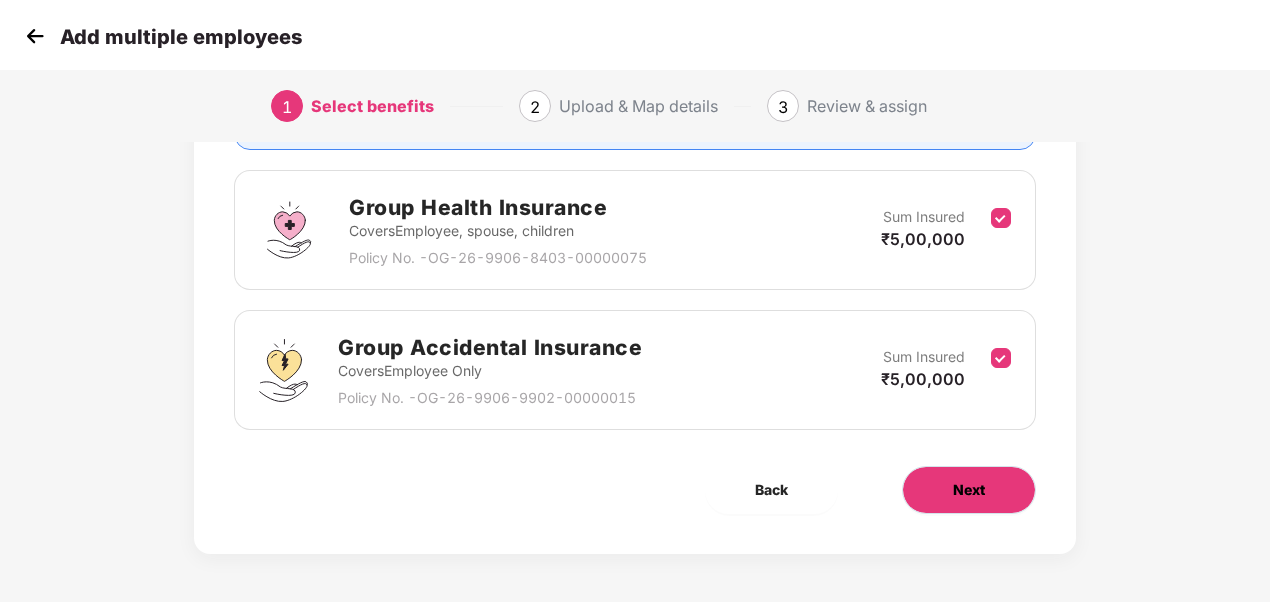 click on "Next" at bounding box center (969, 490) 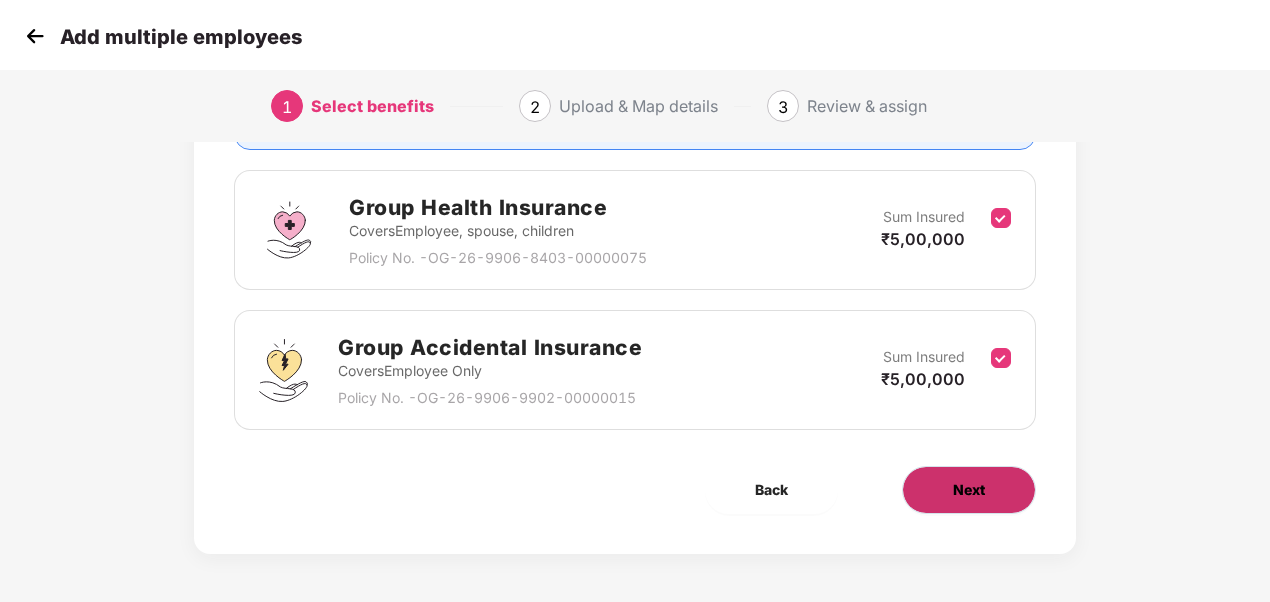 scroll, scrollTop: 0, scrollLeft: 0, axis: both 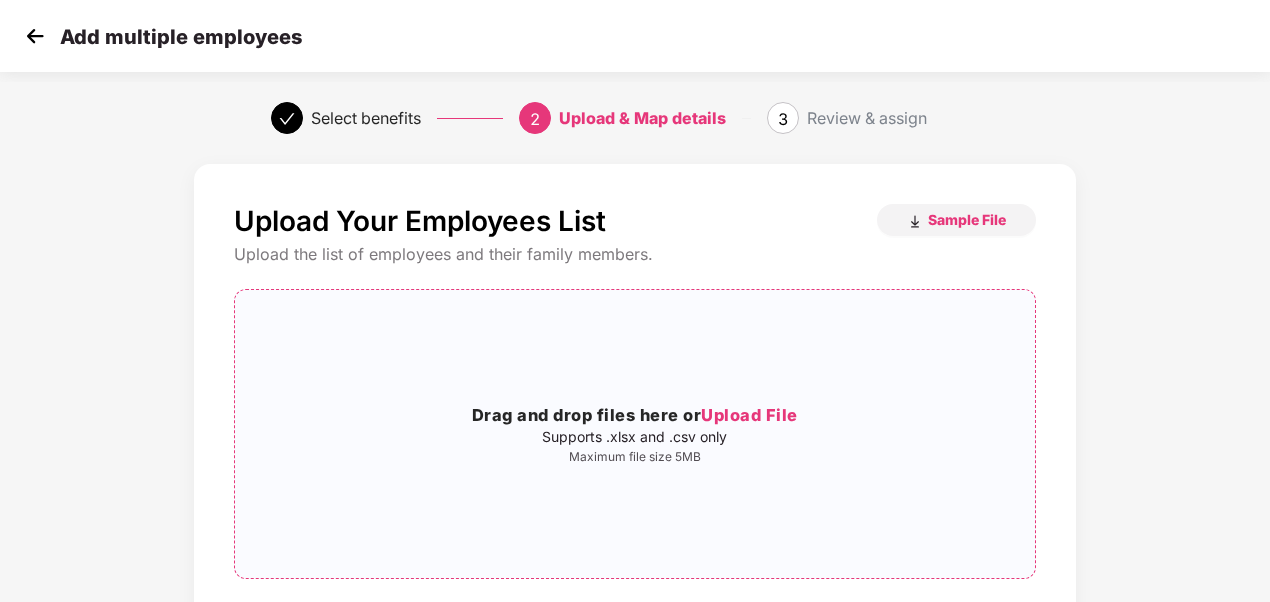 click on "Upload File" at bounding box center (749, 415) 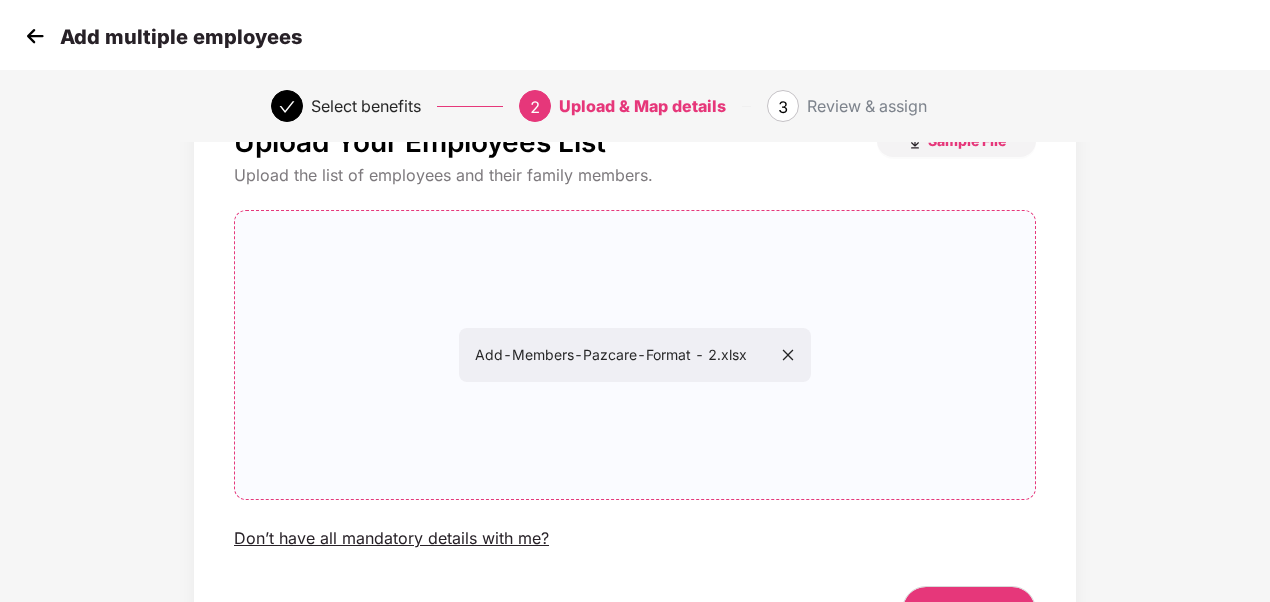 scroll, scrollTop: 201, scrollLeft: 0, axis: vertical 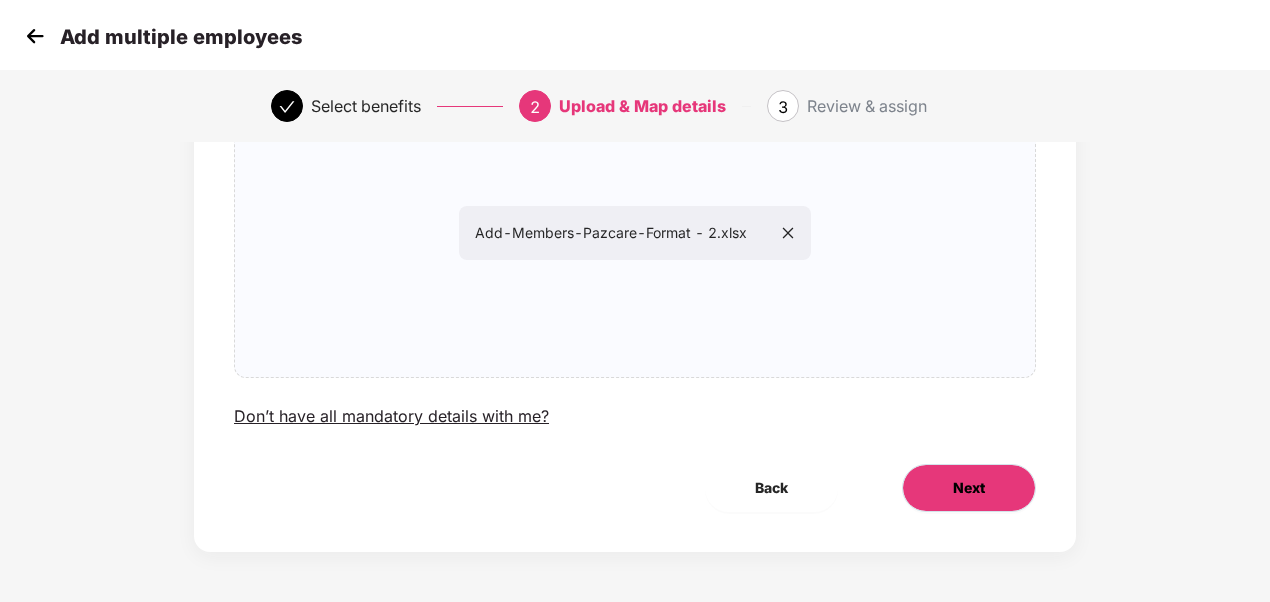 click on "Next" at bounding box center [969, 488] 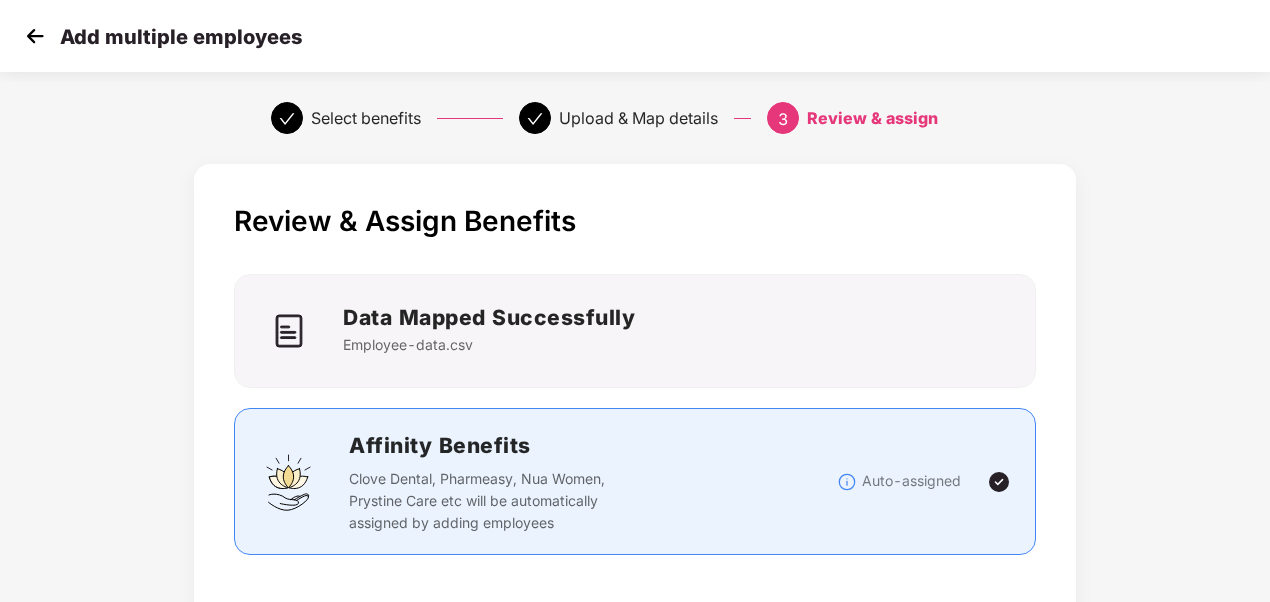 scroll, scrollTop: 672, scrollLeft: 0, axis: vertical 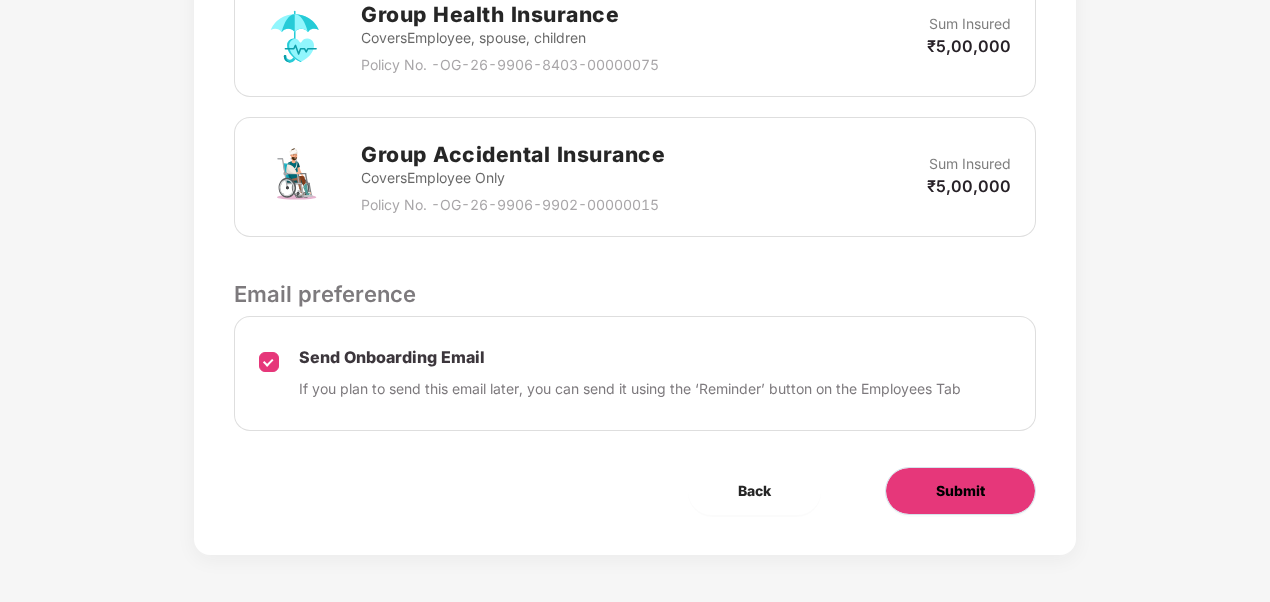 click on "Submit" at bounding box center [960, 491] 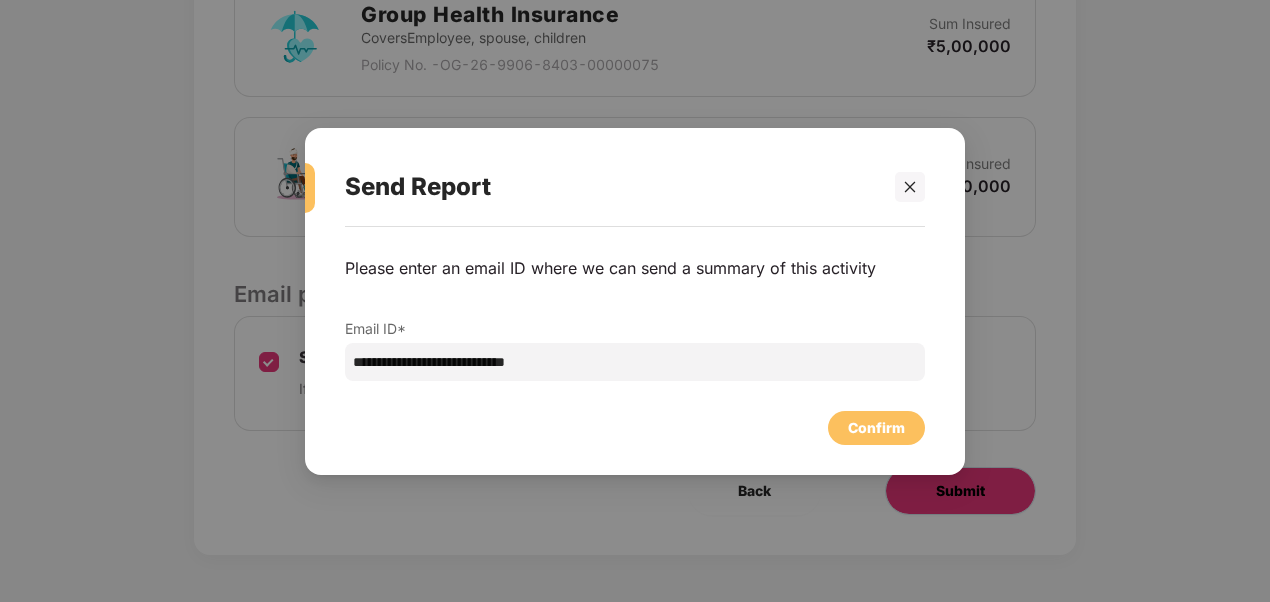 scroll, scrollTop: 0, scrollLeft: 0, axis: both 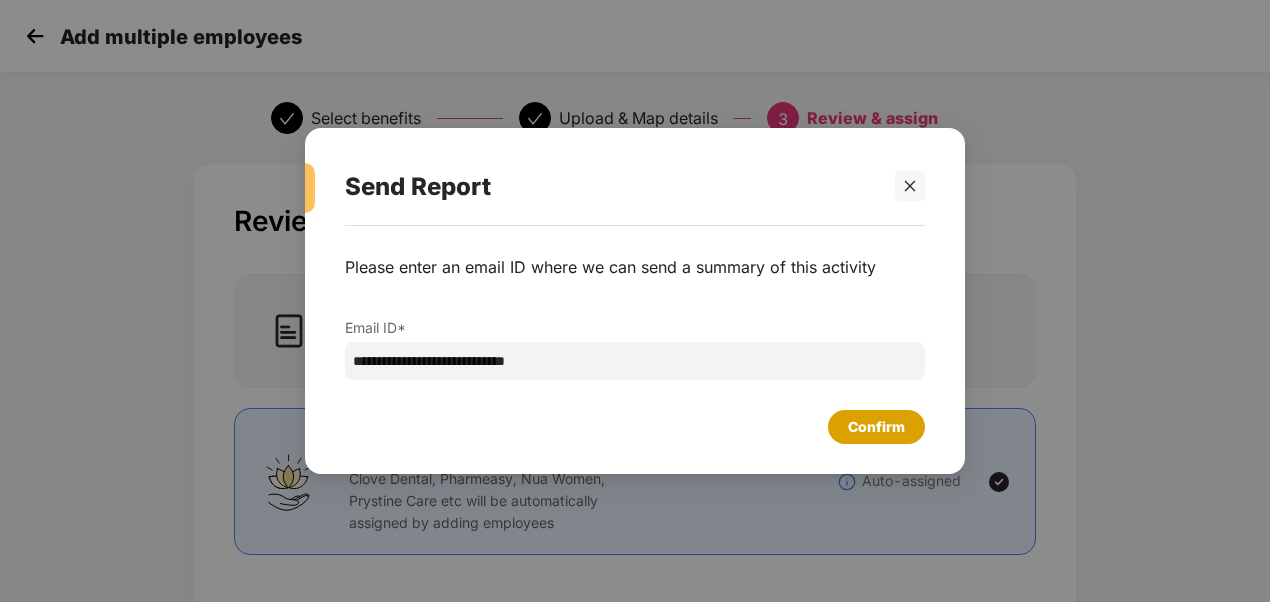 click on "Confirm" at bounding box center (876, 427) 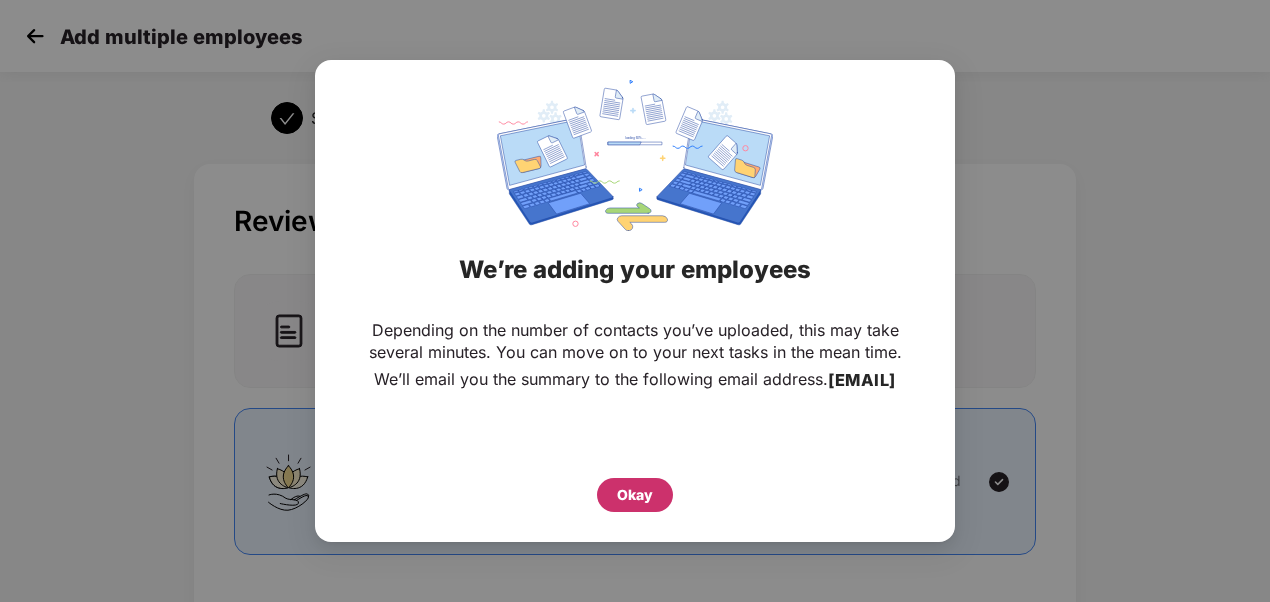 click on "Okay" at bounding box center (635, 495) 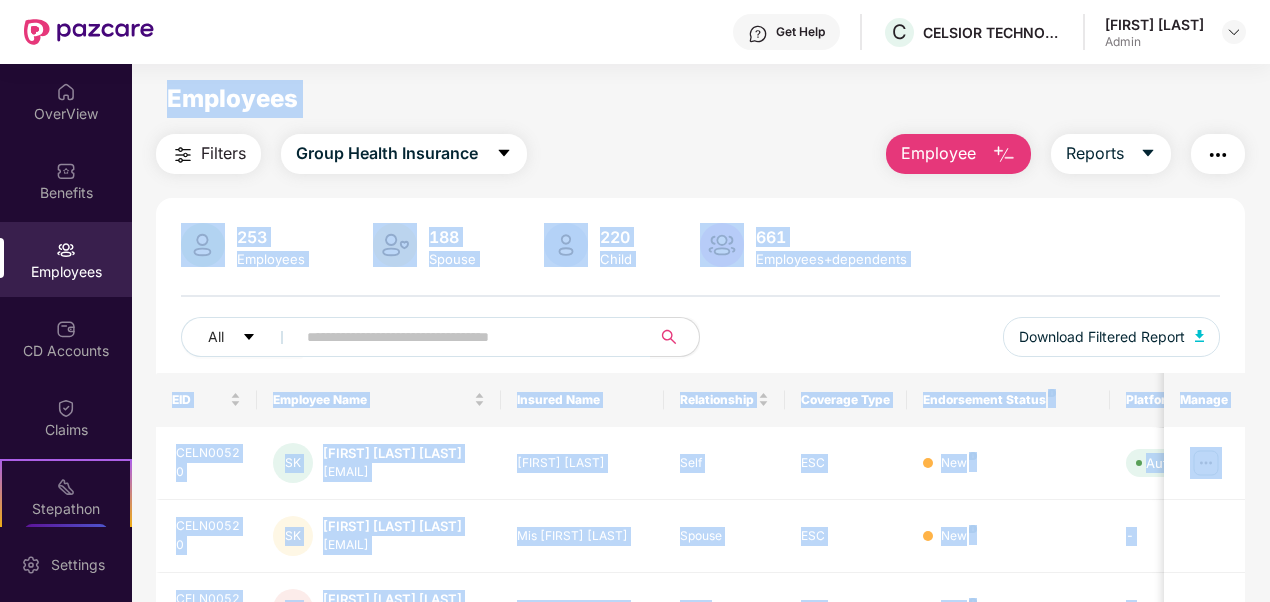 click on "Employees Filters Group Health Insurance Employee  Reports 253 Employees 188 Spouse 220 Child 661 Employees+dependents All Download Filtered Report EID Employee Name Insured Name Relationship Coverage Type Endorsement Status Platform Status Joining Date Manage                   CELN00520 SK [FIRST] [LAST]   [EMAIL] [FIRST] [LAST]   Self ESC New Auto Verified 31 July 2025 CELN00520 SK [FIRST] [LAST]   [EMAIL] Mis [FIRST] [LAST]   Spouse ESC New - 31 July 2025 CELN00520 SK [FIRST] [LAST]   [EMAIL] Mis [FIRST] [LAST] Child ESC New - 31 July 2025 CELN00520 SK [FIRST] [LAST]   [EMAIL] Mis [FIRST] [LAST] Child ESC New - 31 July 2025 CELN00518 VA [LAST] [LAST]   [EMAIL] [LAST] [LAST] Self ESC New Auto Verified 25 July 2025 CELN00515 MG [FIRST] [LAST]   [EMAIL] [FIRST] [LAST] Self ESC New Auto Verified 17 July 2025 CELN00515 MG [FIRST] [LAST]   Spouse ESC New" at bounding box center [701, 333] 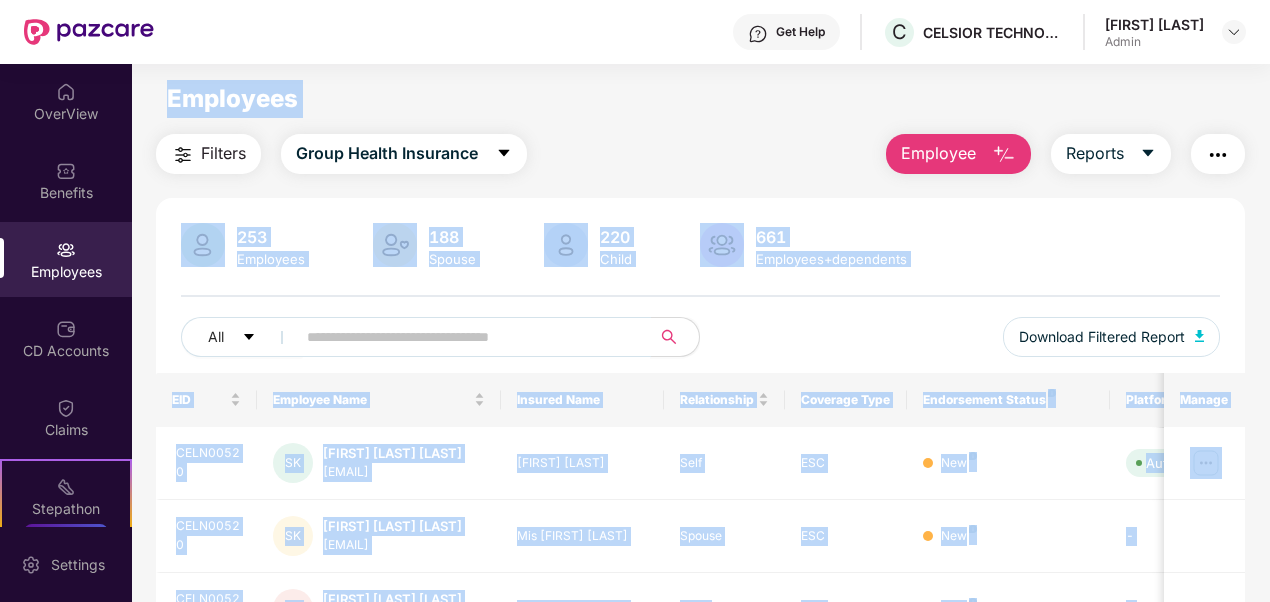 click at bounding box center [465, 337] 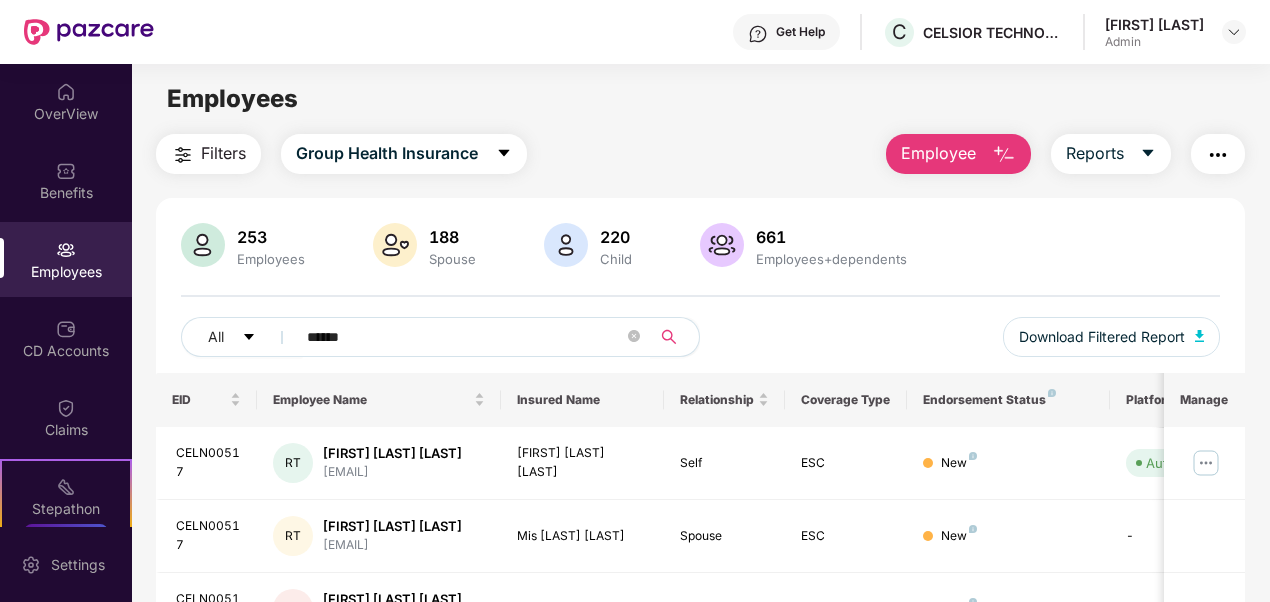 click 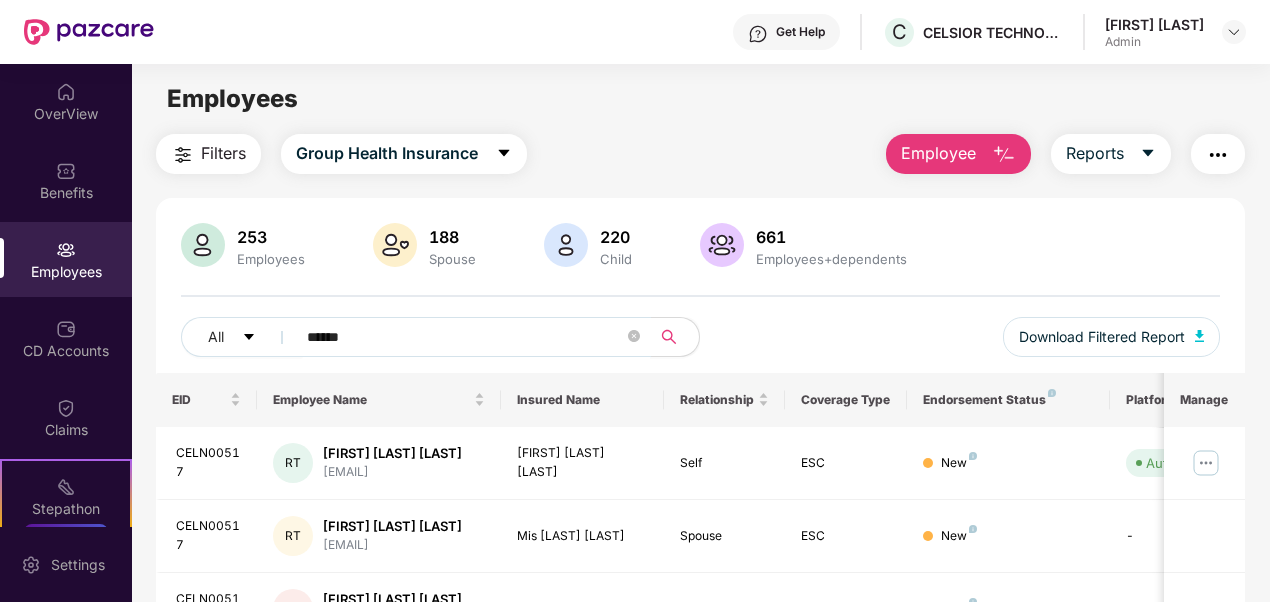 scroll, scrollTop: 114, scrollLeft: 0, axis: vertical 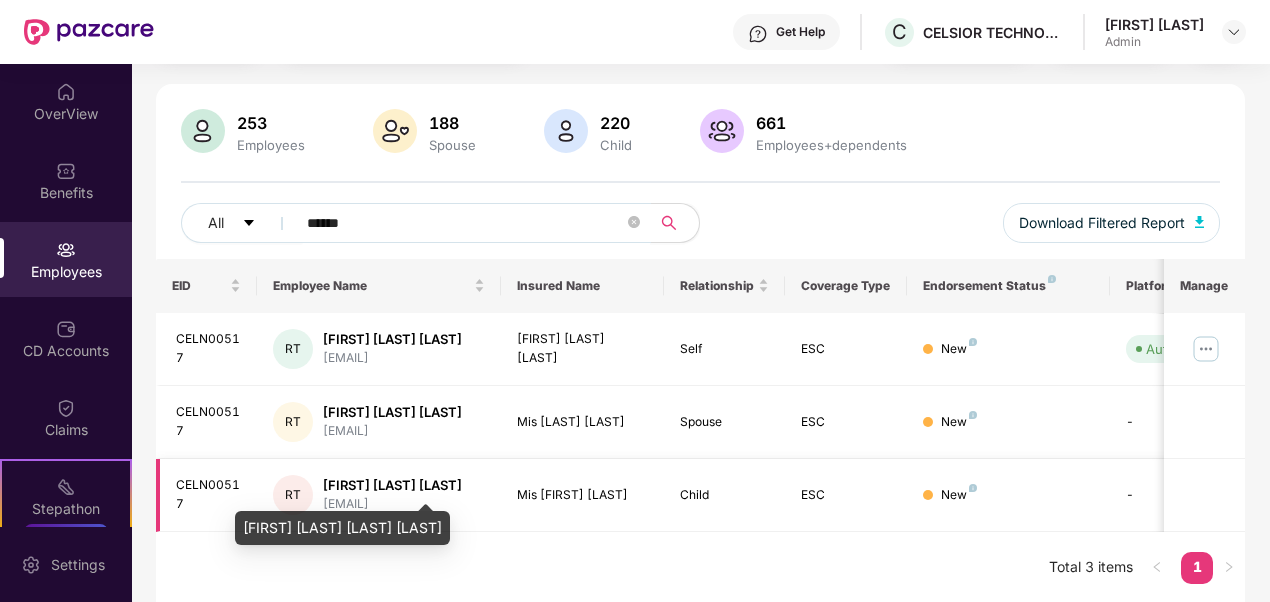 type on "******" 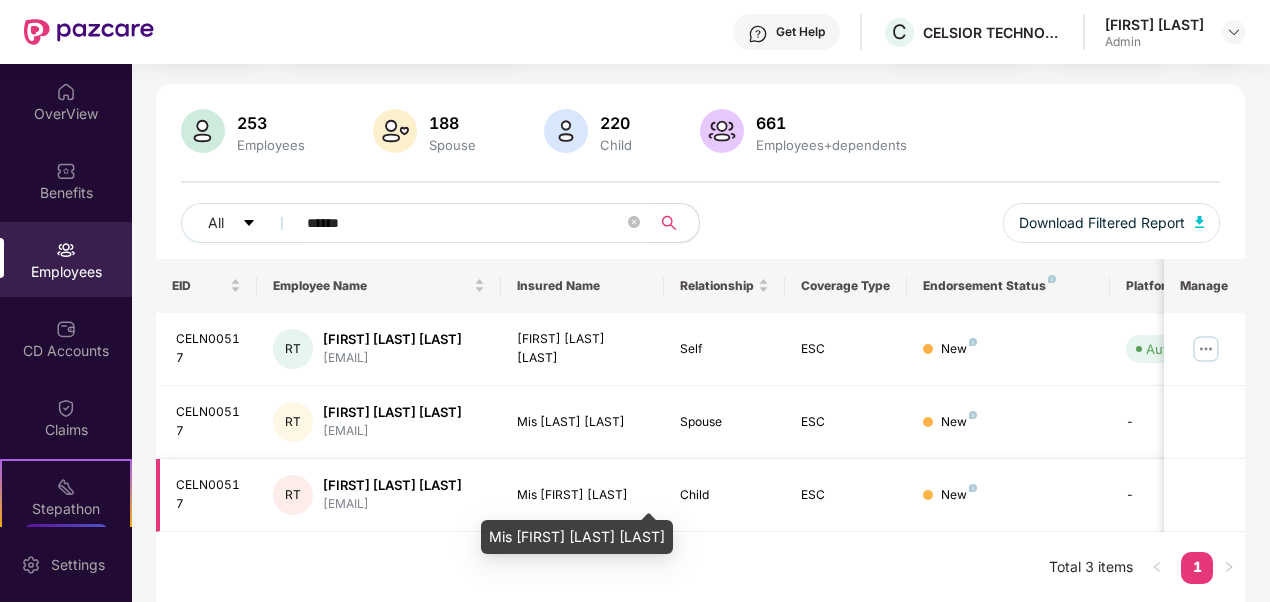 click on "Mis [FIRST] [LAST]" at bounding box center (582, 495) 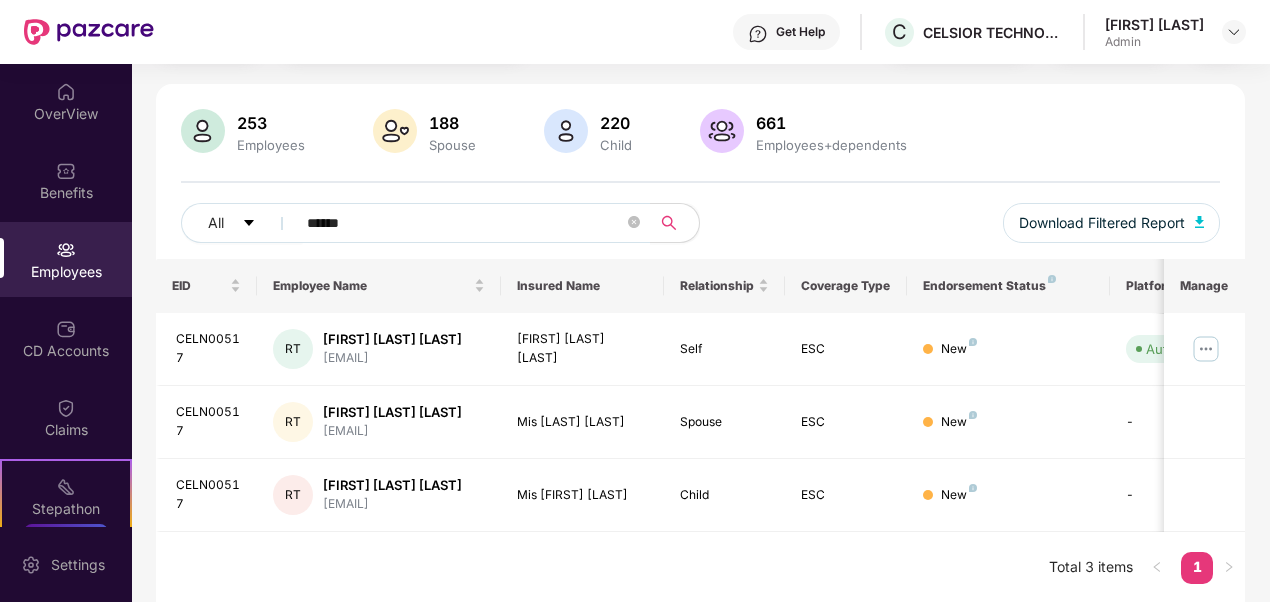 click on "EID Employee Name Insured Name Relationship Coverage Type Endorsement Status Platform Status Joining Date Manage                   CELN00517 RT [FIRST] [LAST] [LAST]   [EMAIL] [FIRST] [LAST] [LAST] Self ESC New Auto Verified 07 July 2025 CELN00517 RT [FIRST] [LAST] [LAST]   [EMAIL] Mis [FIRST] [LAST]   Spouse ESC New - 07 July 2025 CELN00517 RT [FIRST] [LAST] [LAST]   [EMAIL] Mis [FIRST] [LAST] Child ESC New - 07 July 2025 Total 3 items 1" at bounding box center (701, 431) 